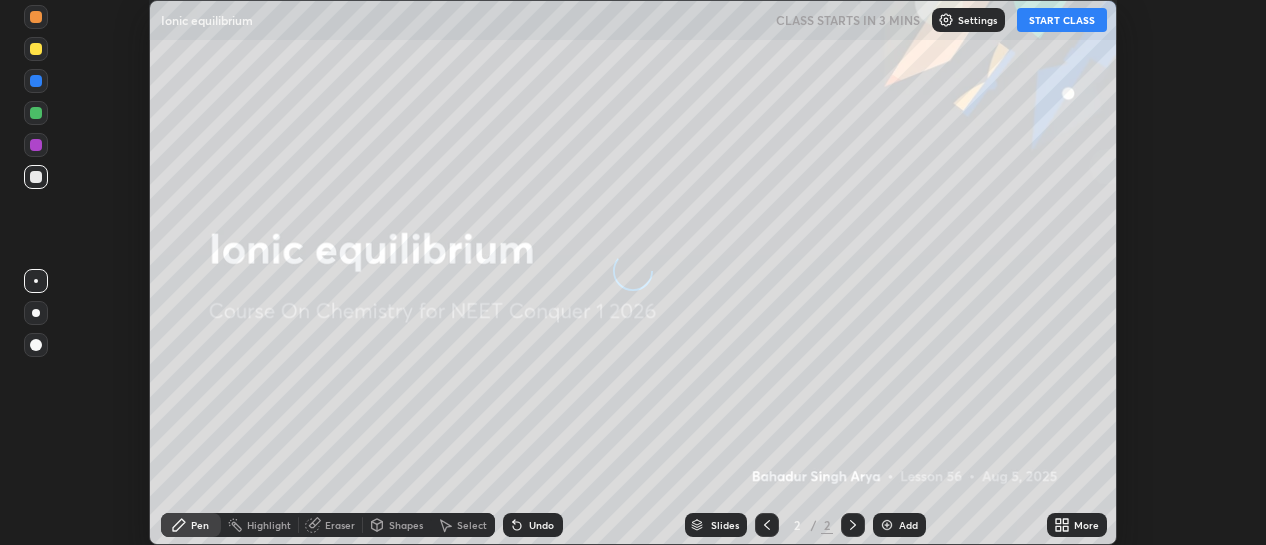scroll, scrollTop: 0, scrollLeft: 0, axis: both 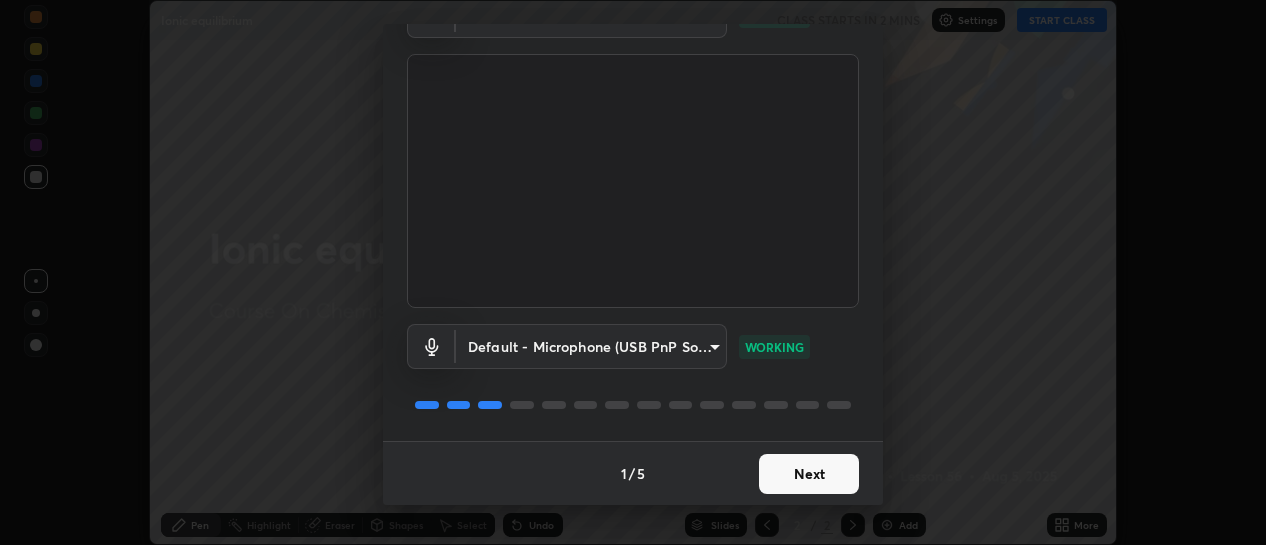 click on "Next" at bounding box center [809, 474] 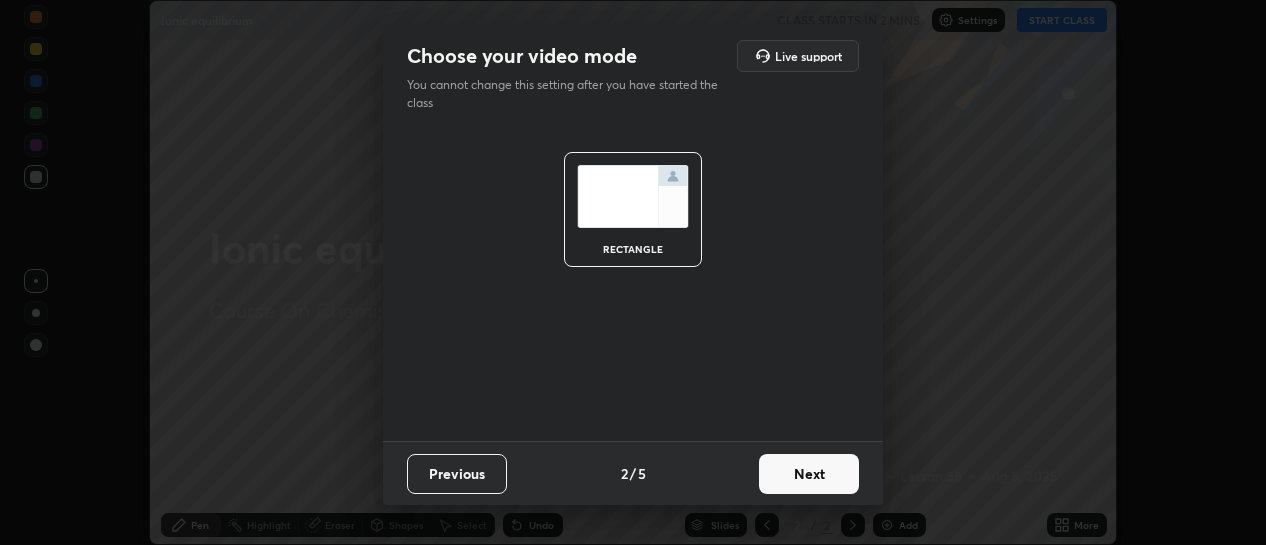 scroll, scrollTop: 0, scrollLeft: 0, axis: both 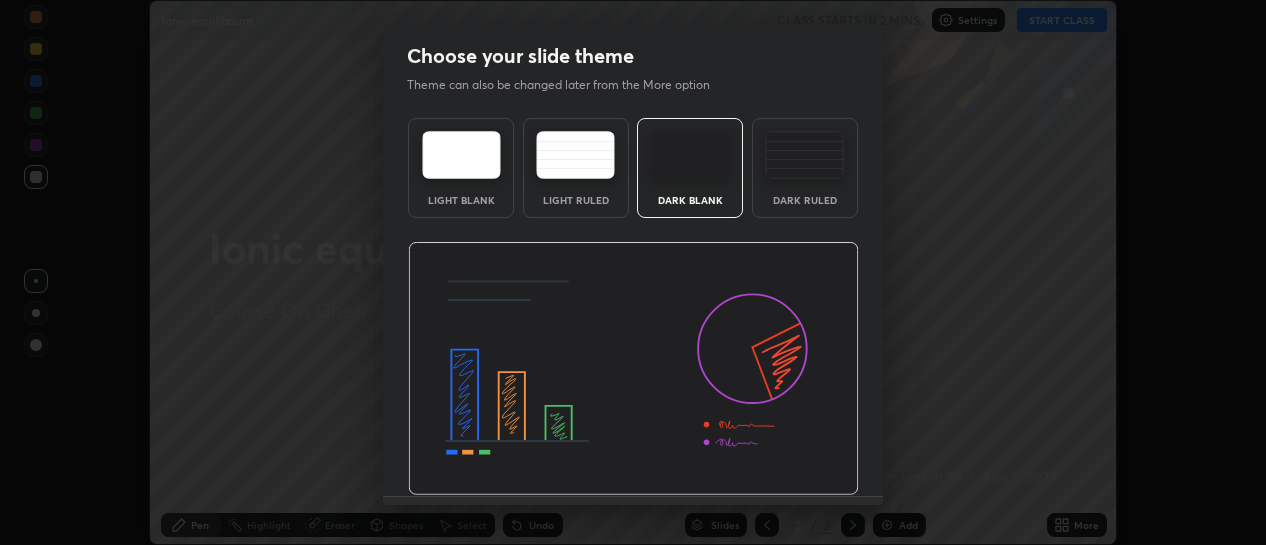 click at bounding box center [633, 369] 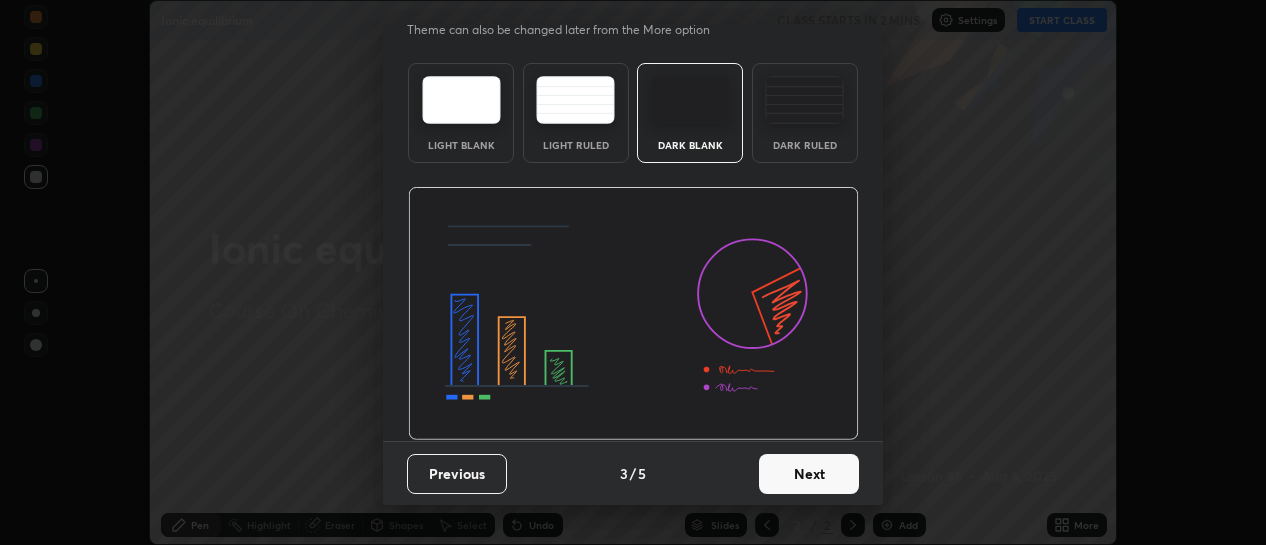 click on "Next" at bounding box center (809, 474) 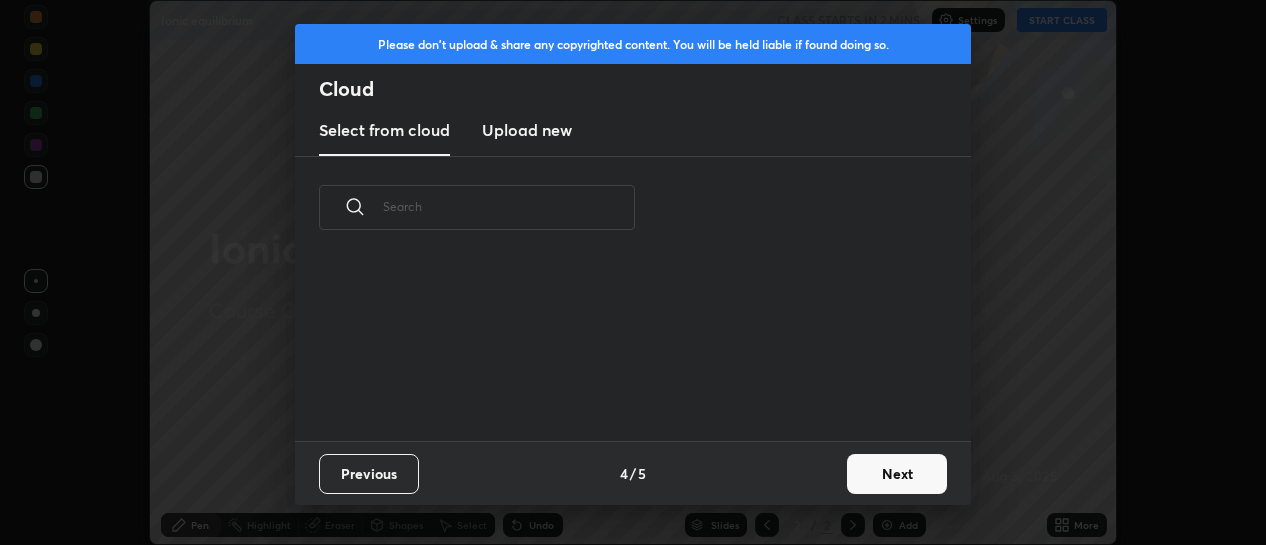 scroll, scrollTop: 0, scrollLeft: 0, axis: both 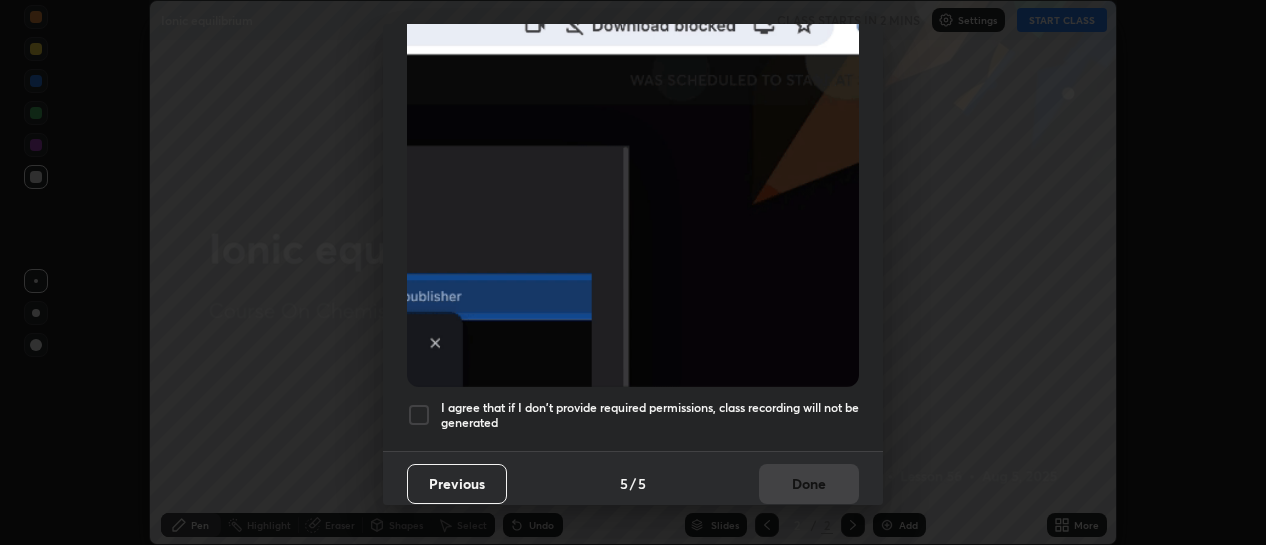 click at bounding box center (419, 415) 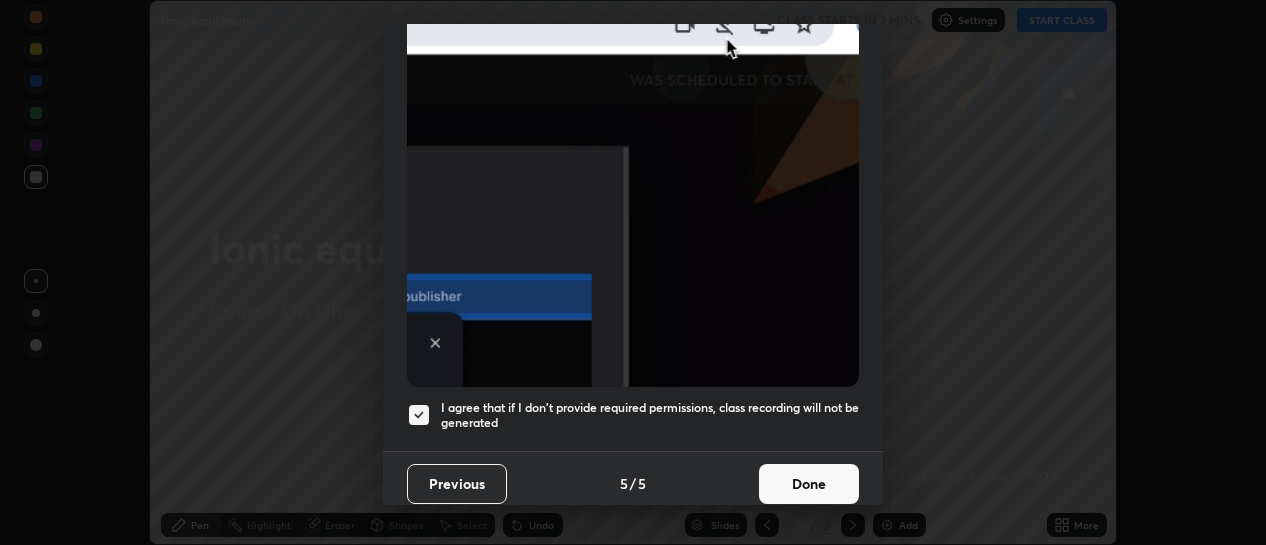 click on "Done" at bounding box center (809, 484) 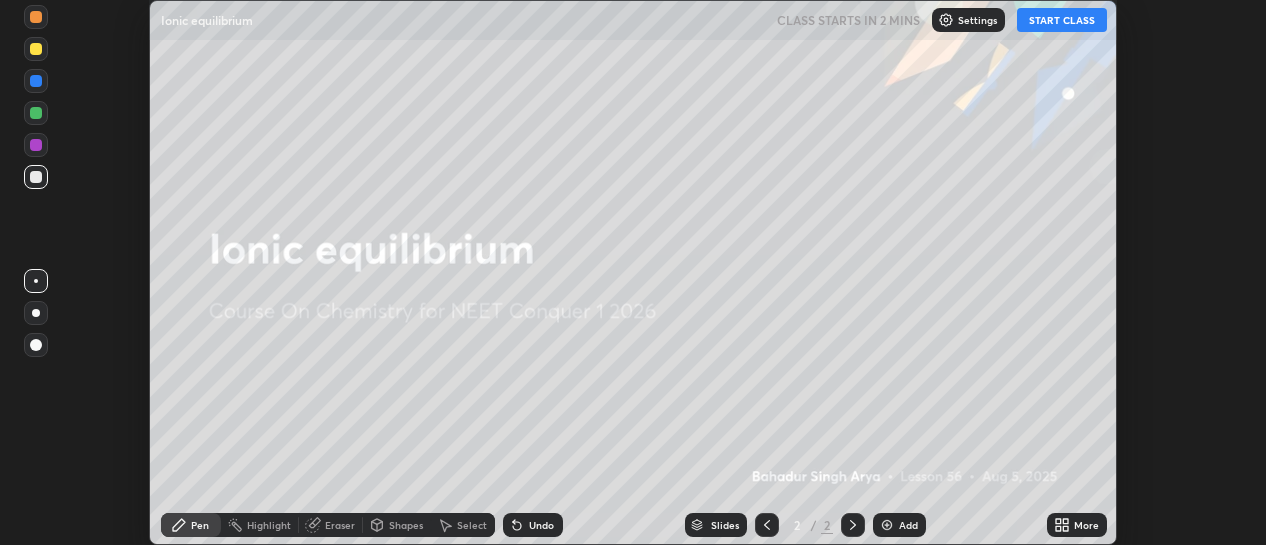 click at bounding box center [887, 525] 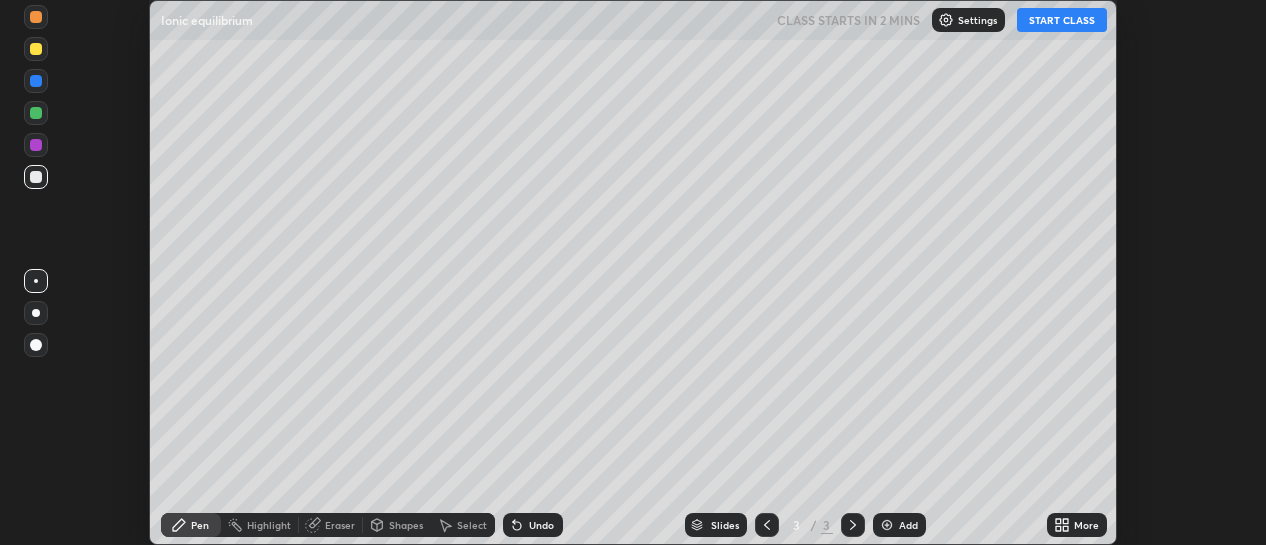 click 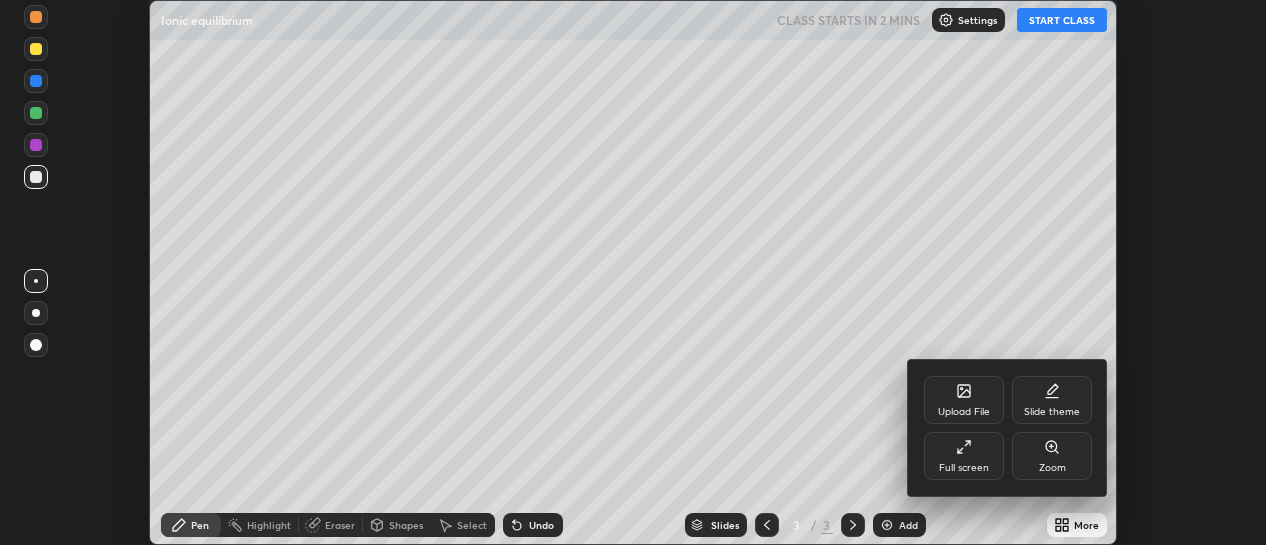 click on "Full screen" at bounding box center (964, 456) 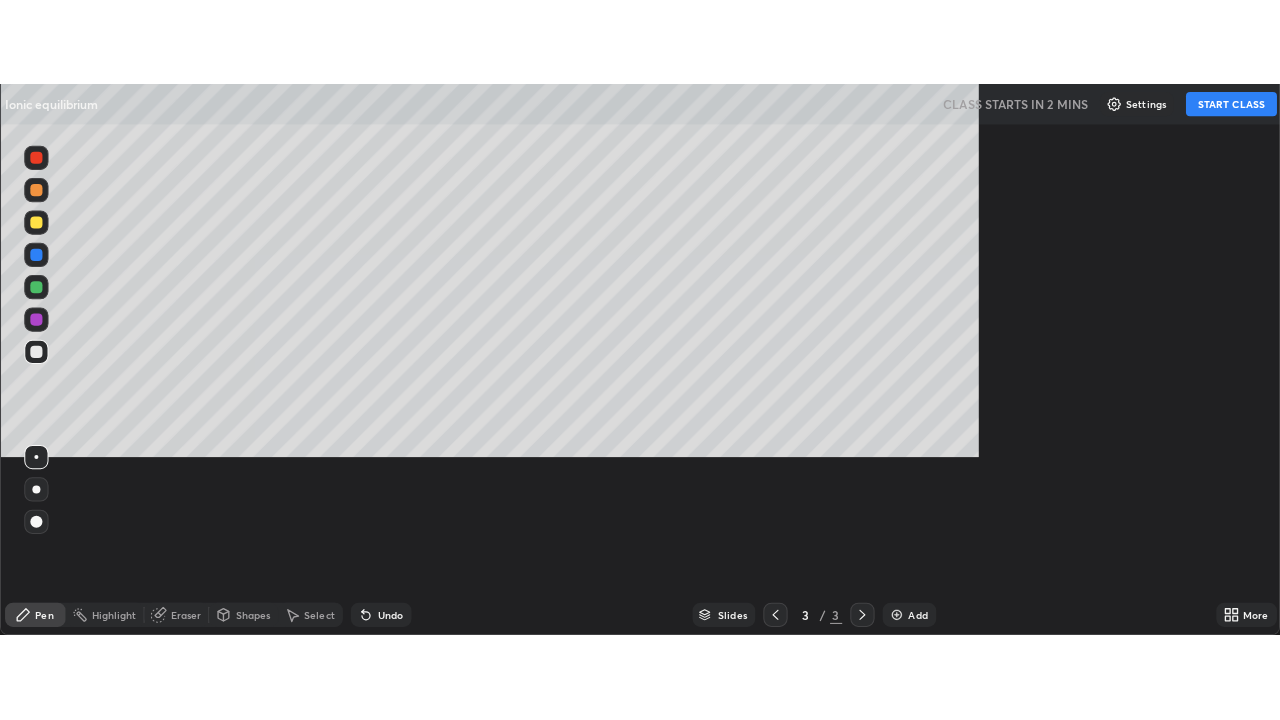 scroll, scrollTop: 99280, scrollLeft: 98720, axis: both 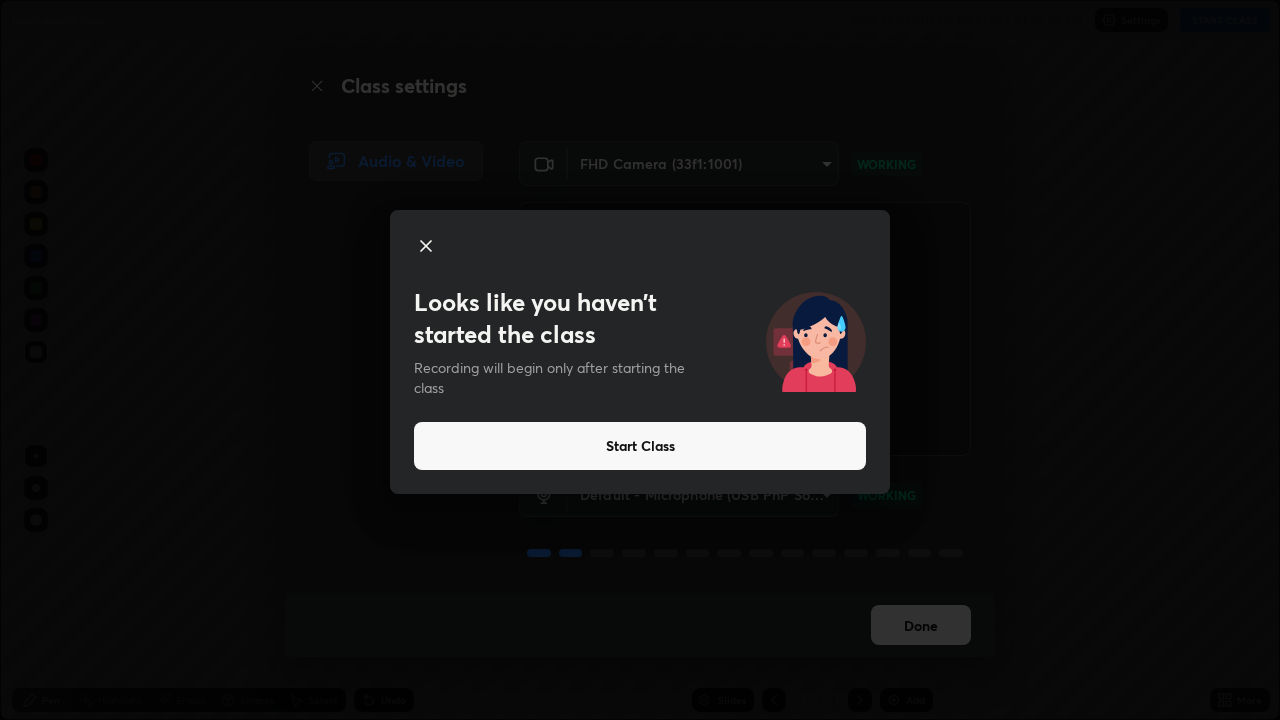 click on "Start Class" at bounding box center [640, 446] 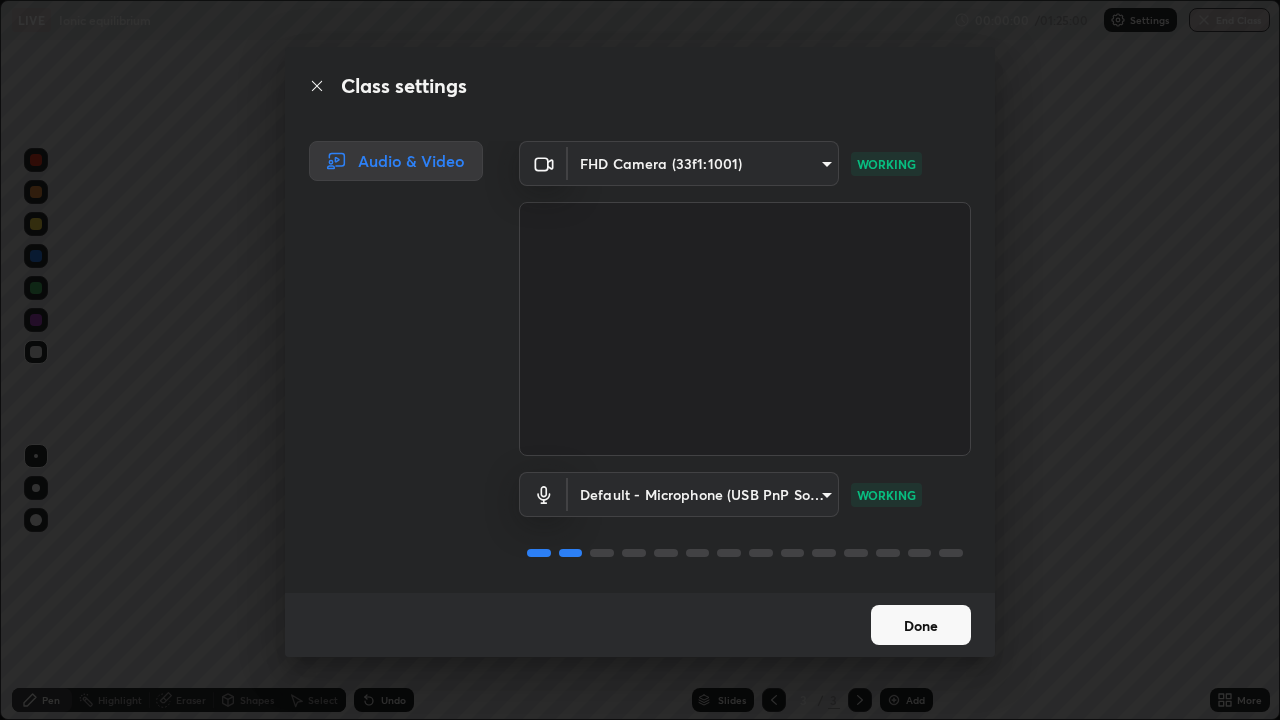 click on "Done" at bounding box center [921, 625] 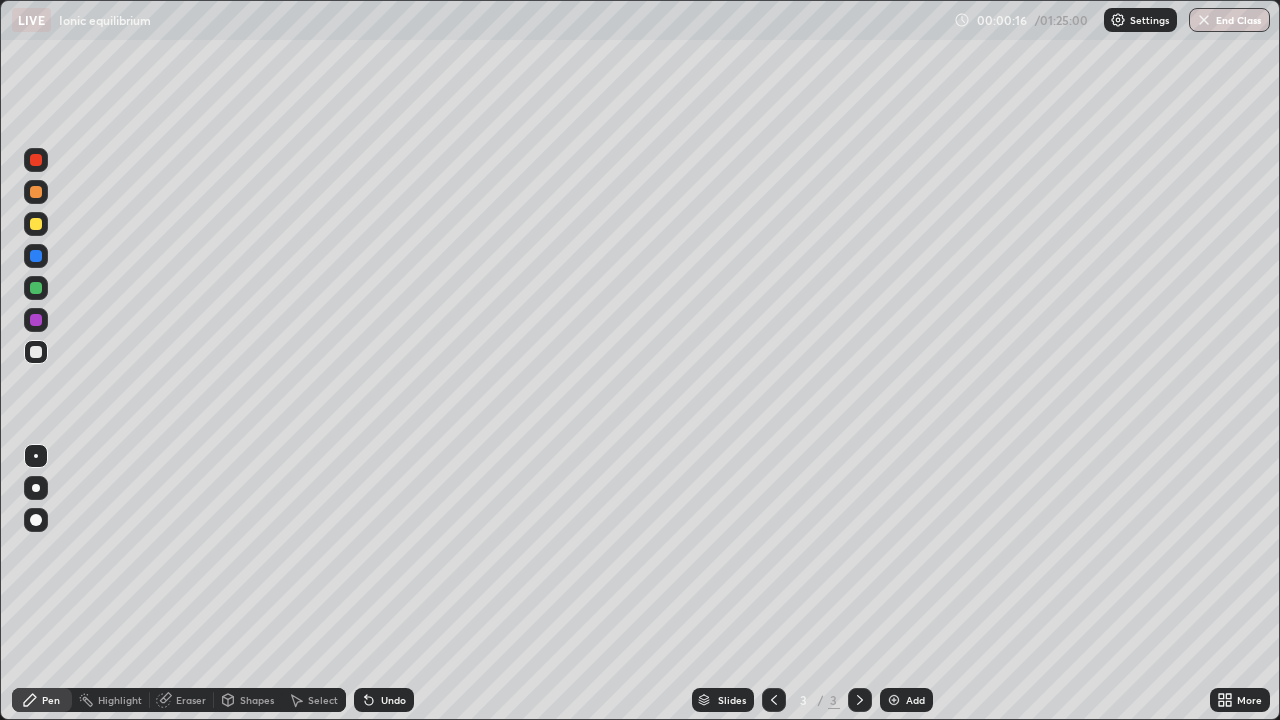 click at bounding box center [36, 488] 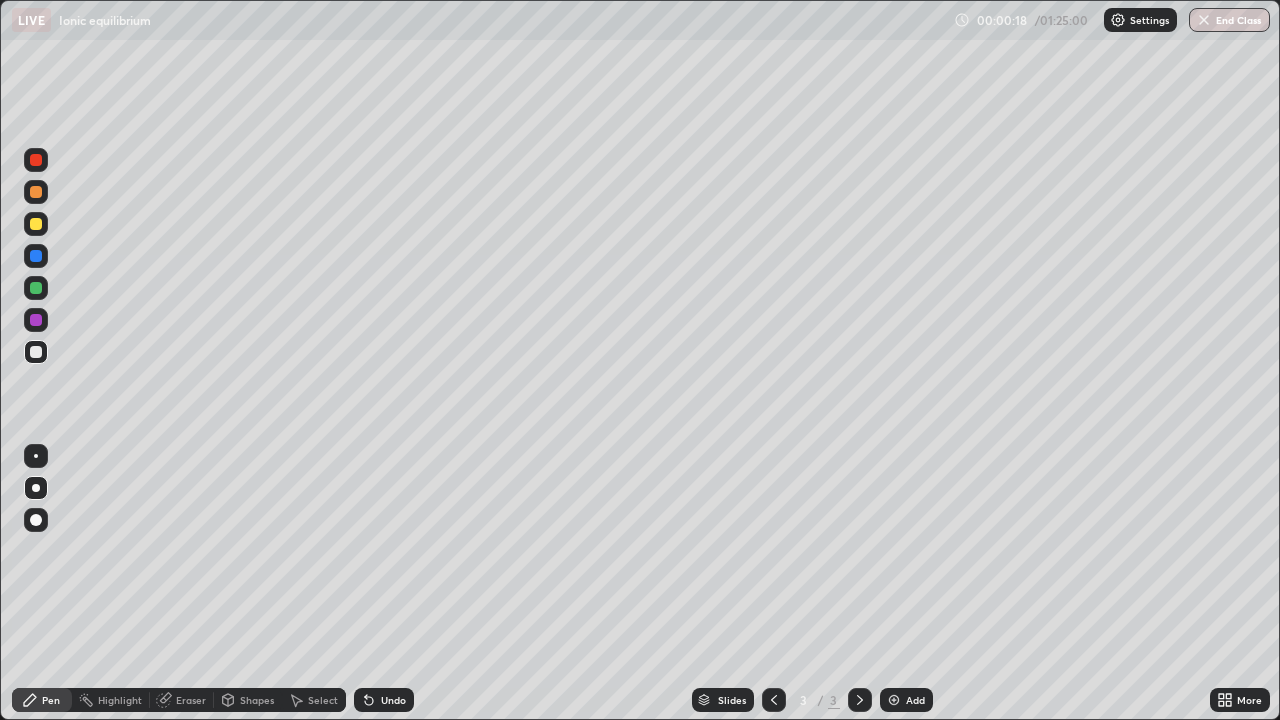 click at bounding box center [36, 224] 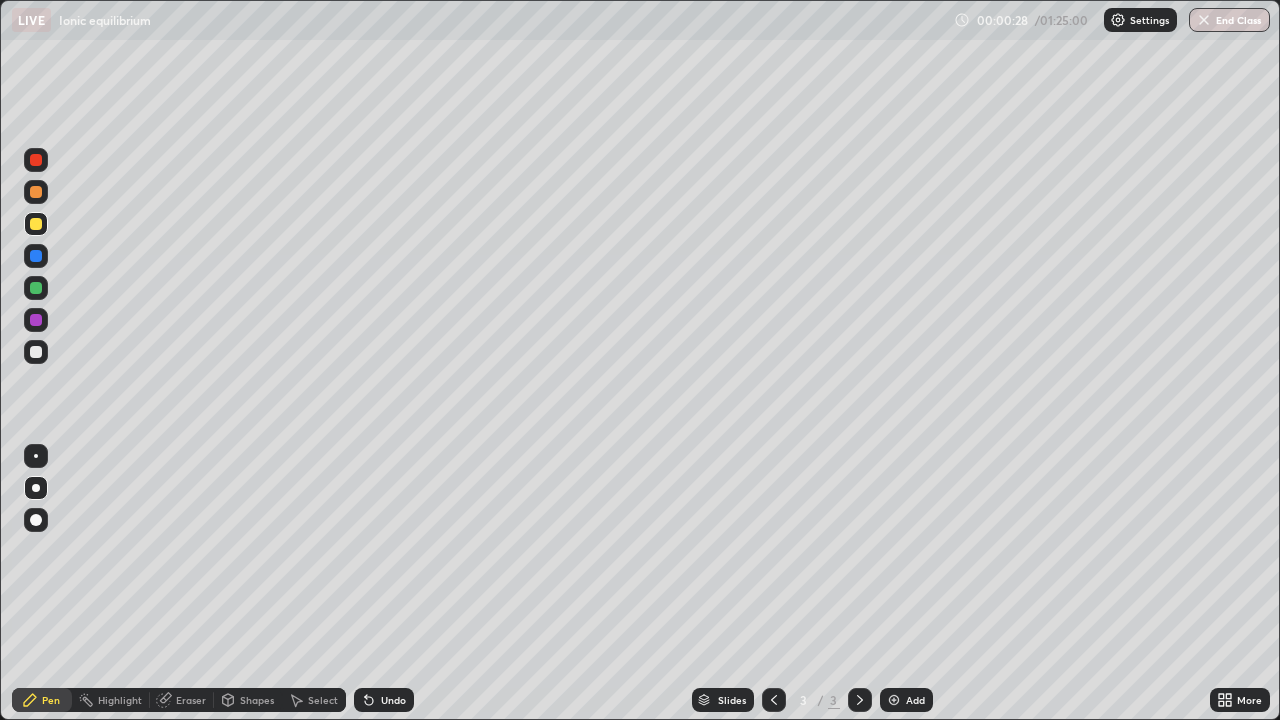 click at bounding box center (36, 352) 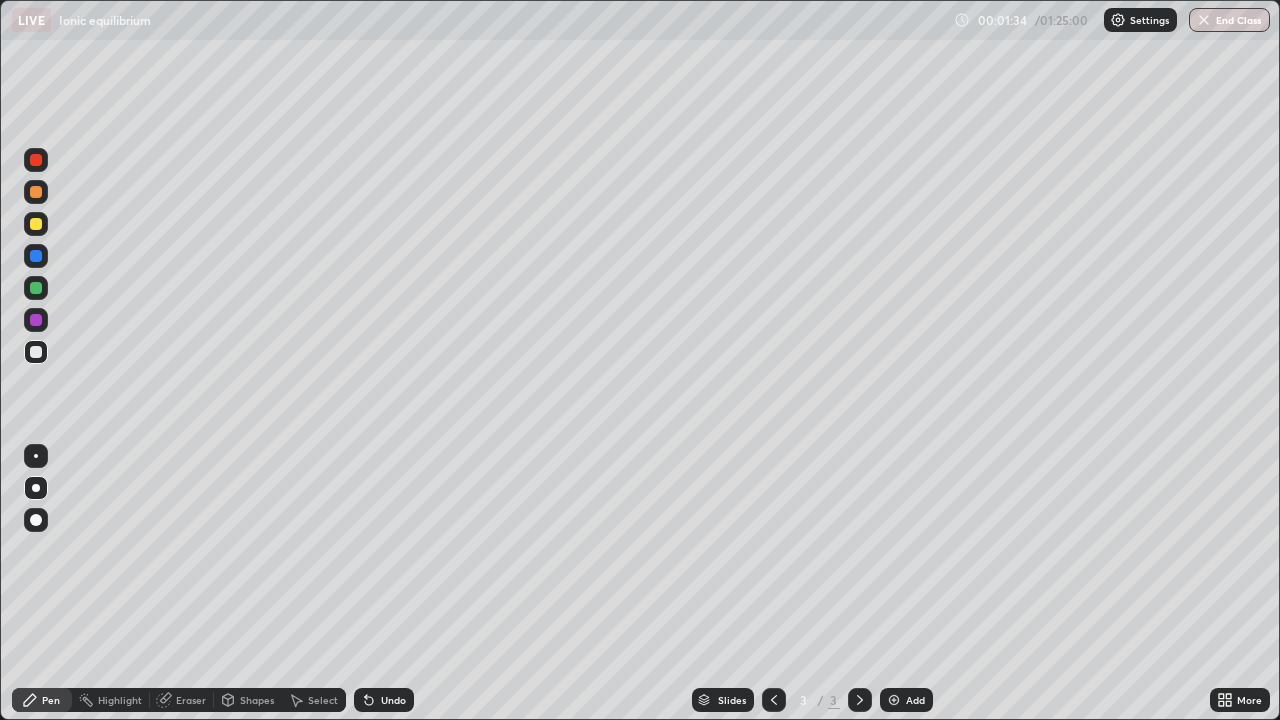 click at bounding box center [36, 224] 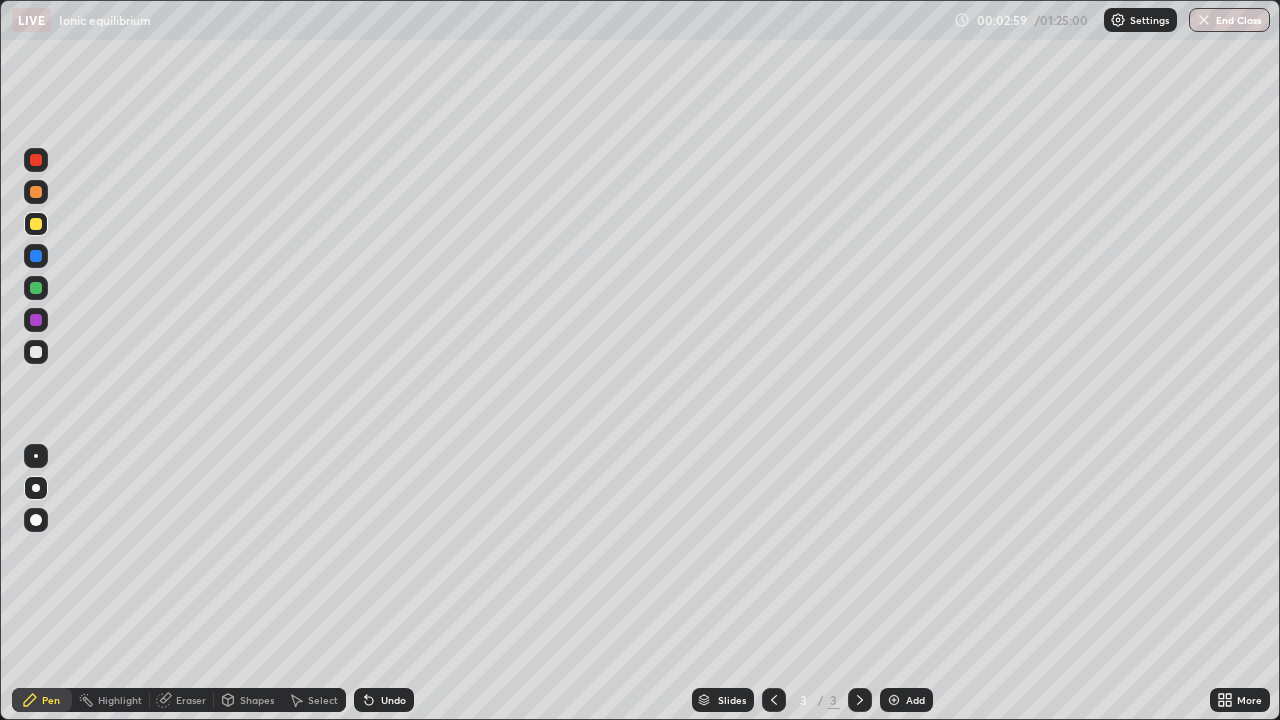 click at bounding box center [36, 352] 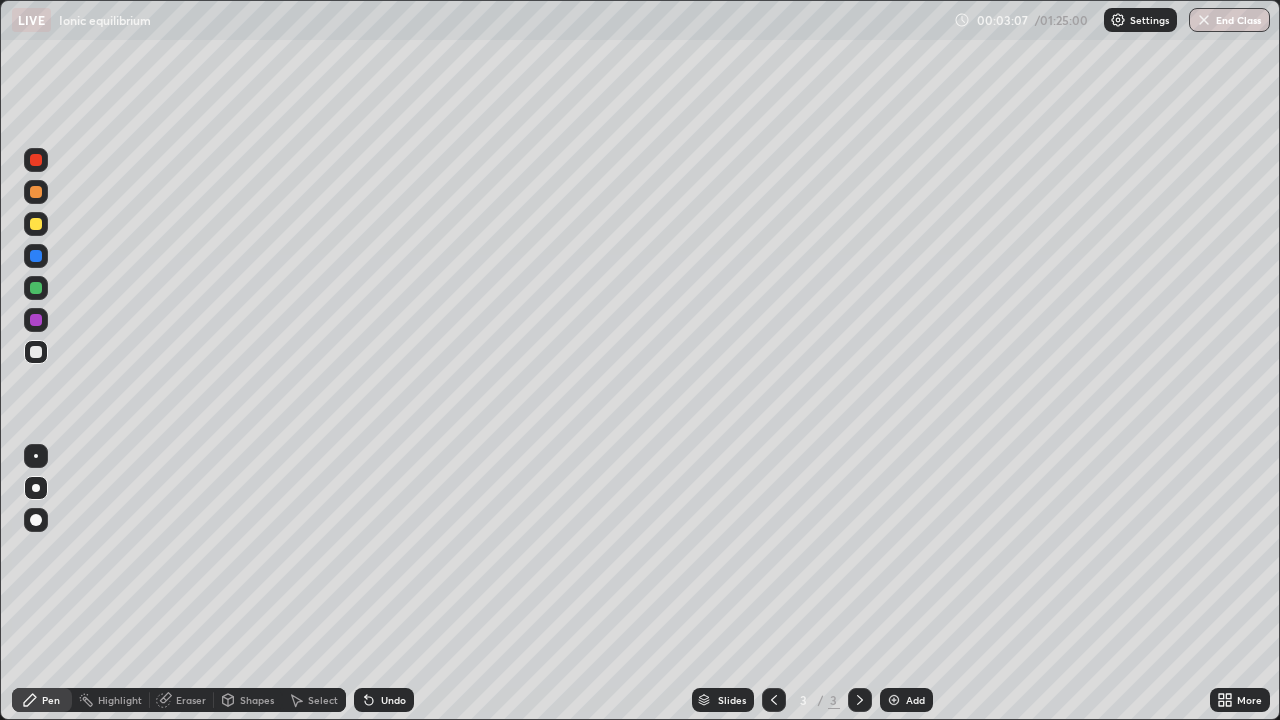 click on "Add" at bounding box center [915, 700] 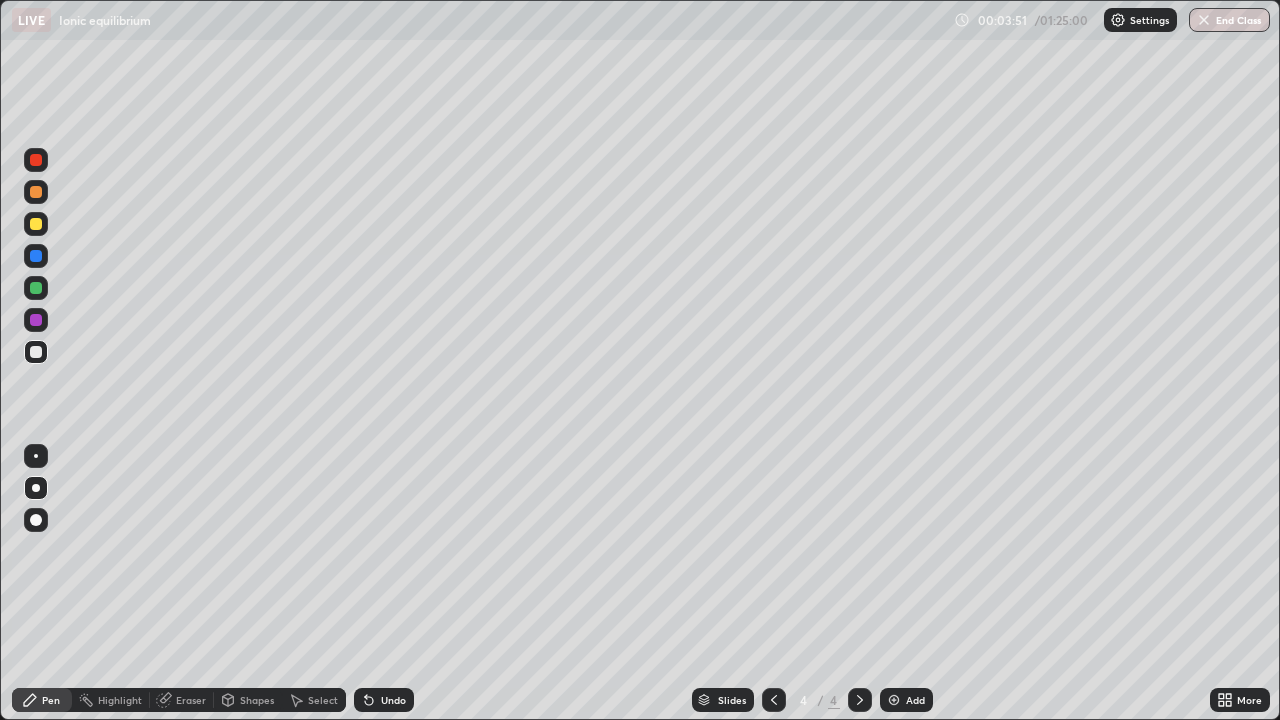 click at bounding box center [36, 224] 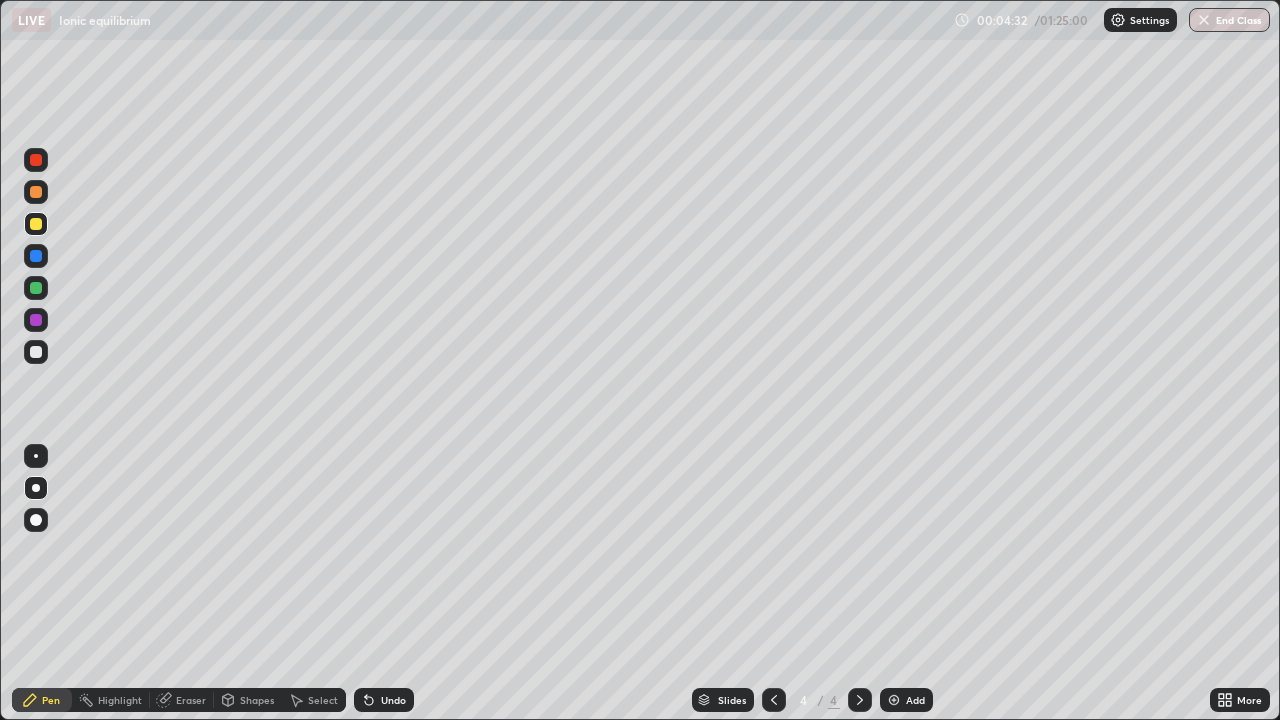 click at bounding box center (36, 352) 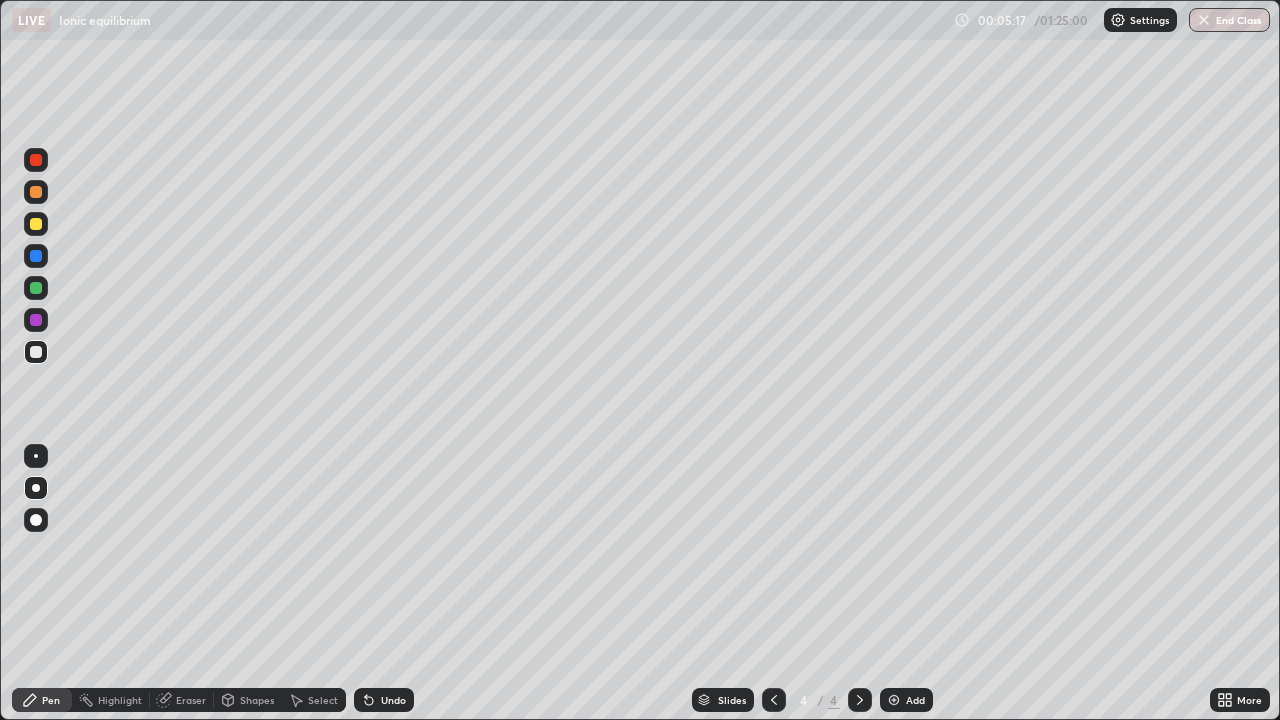 click at bounding box center (36, 224) 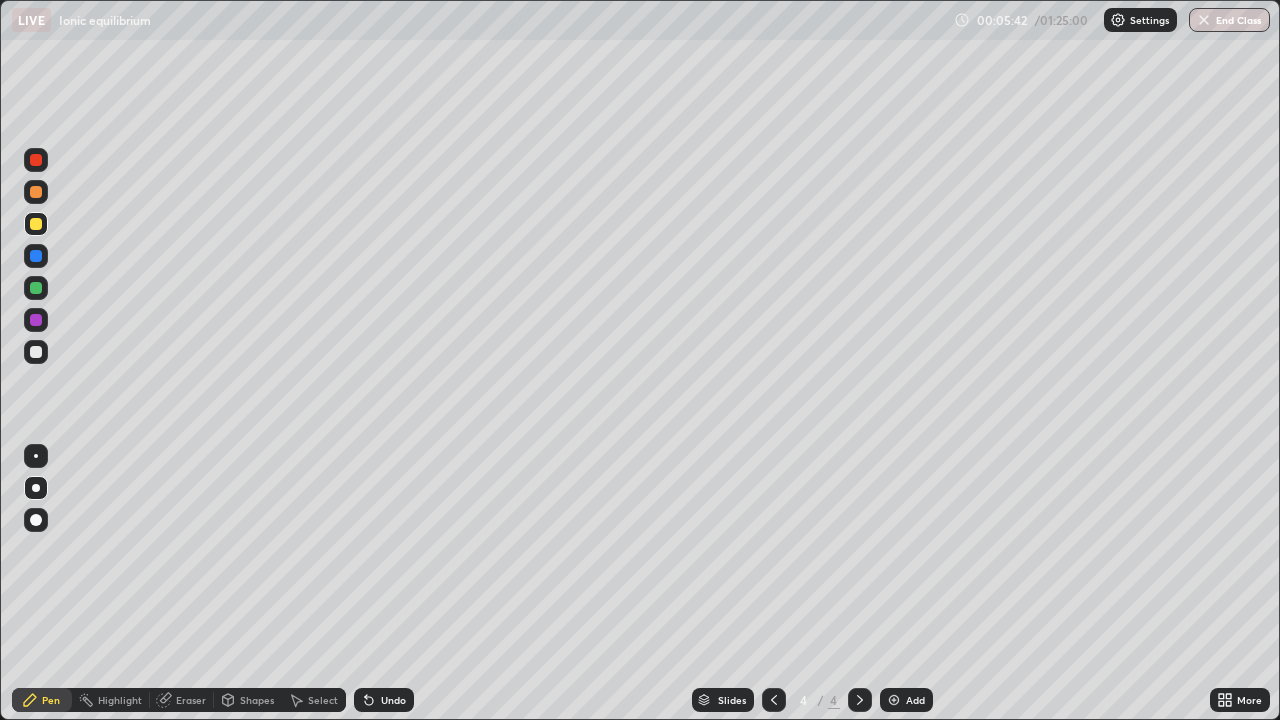 click at bounding box center (36, 288) 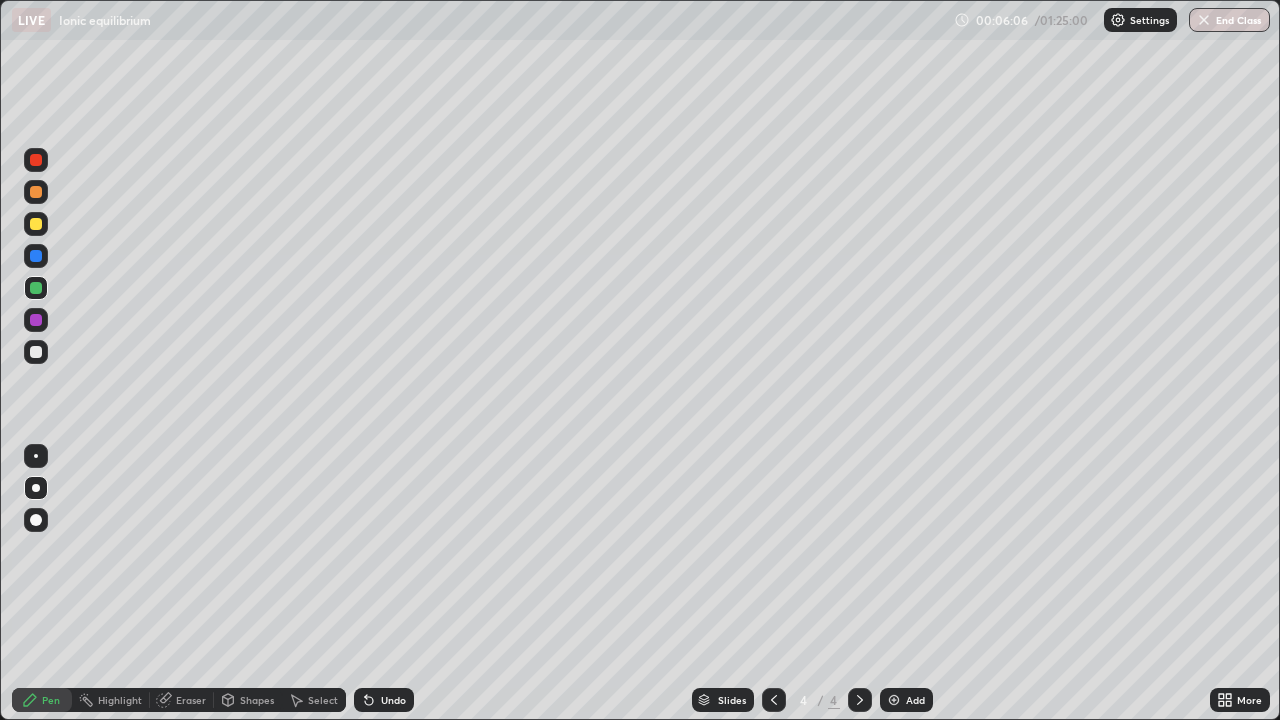 click at bounding box center (36, 352) 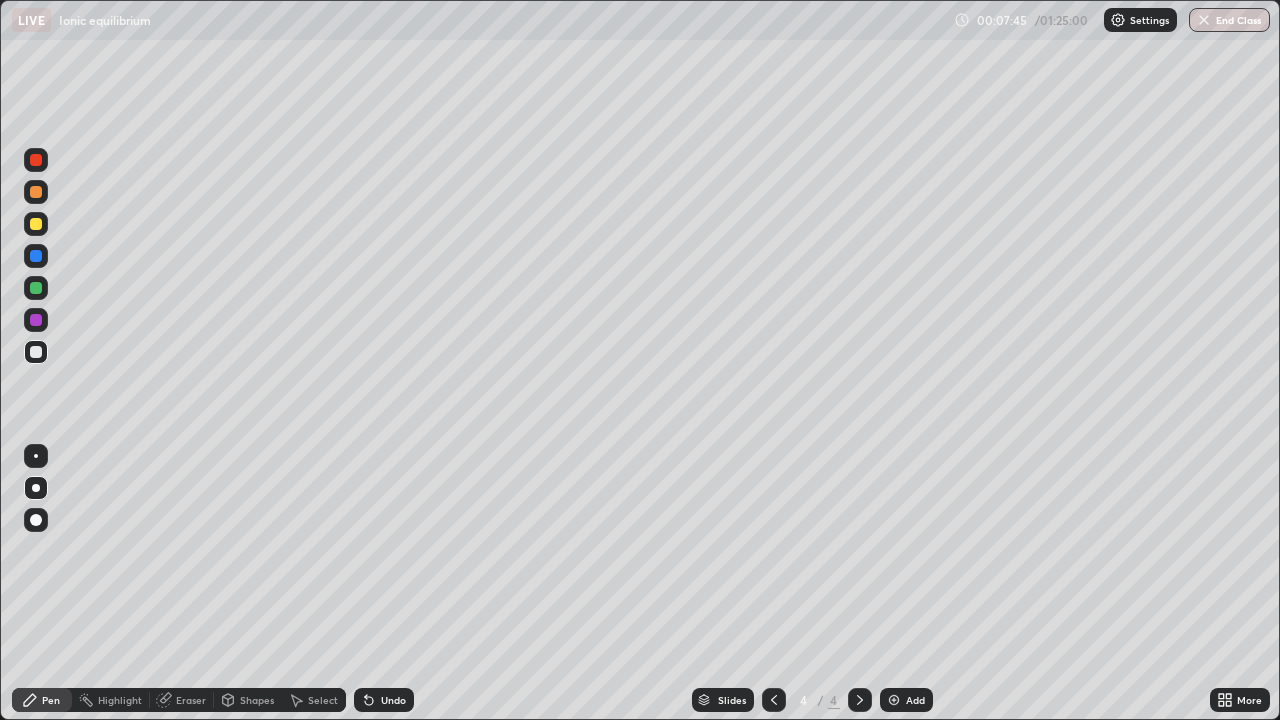 click at bounding box center [36, 352] 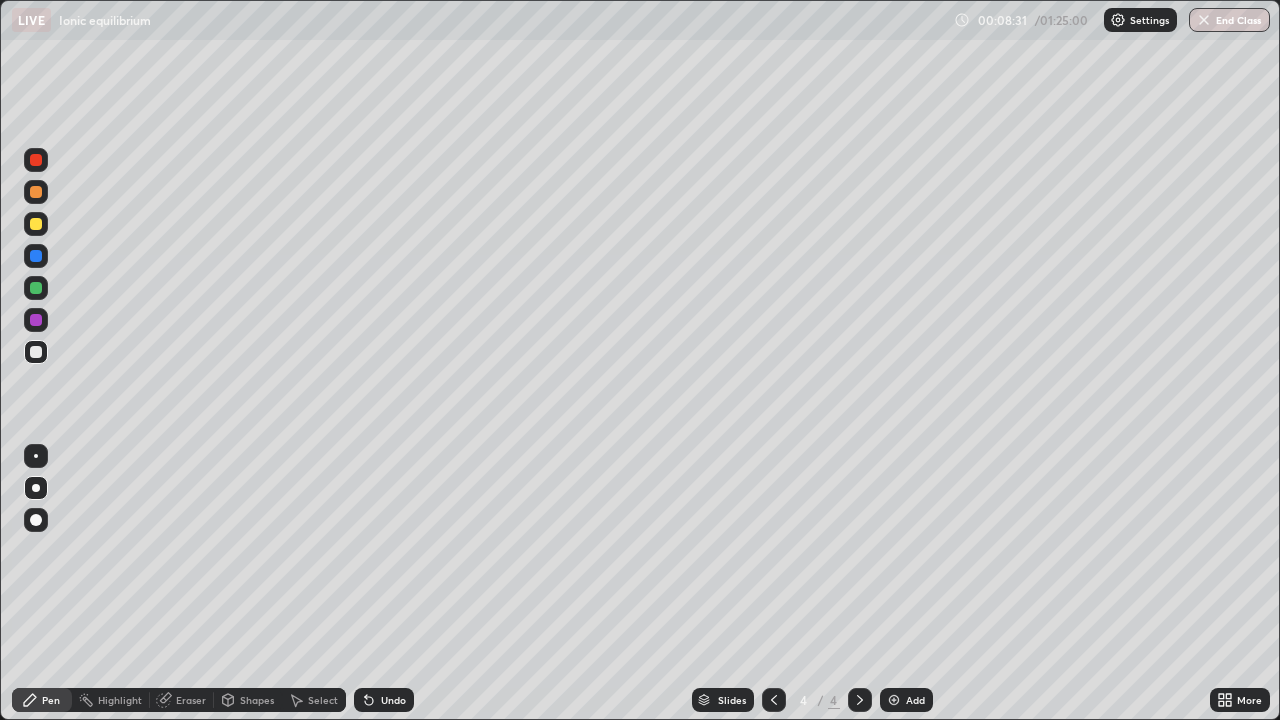 click at bounding box center (36, 224) 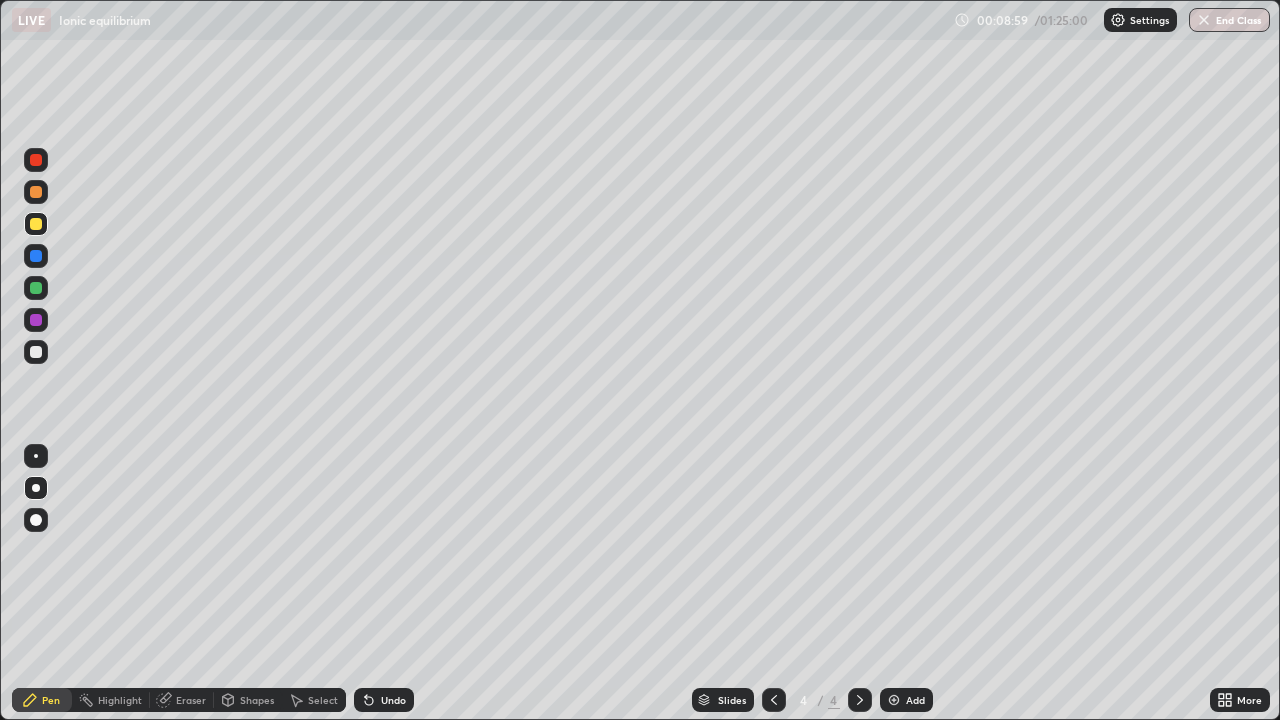click at bounding box center (36, 352) 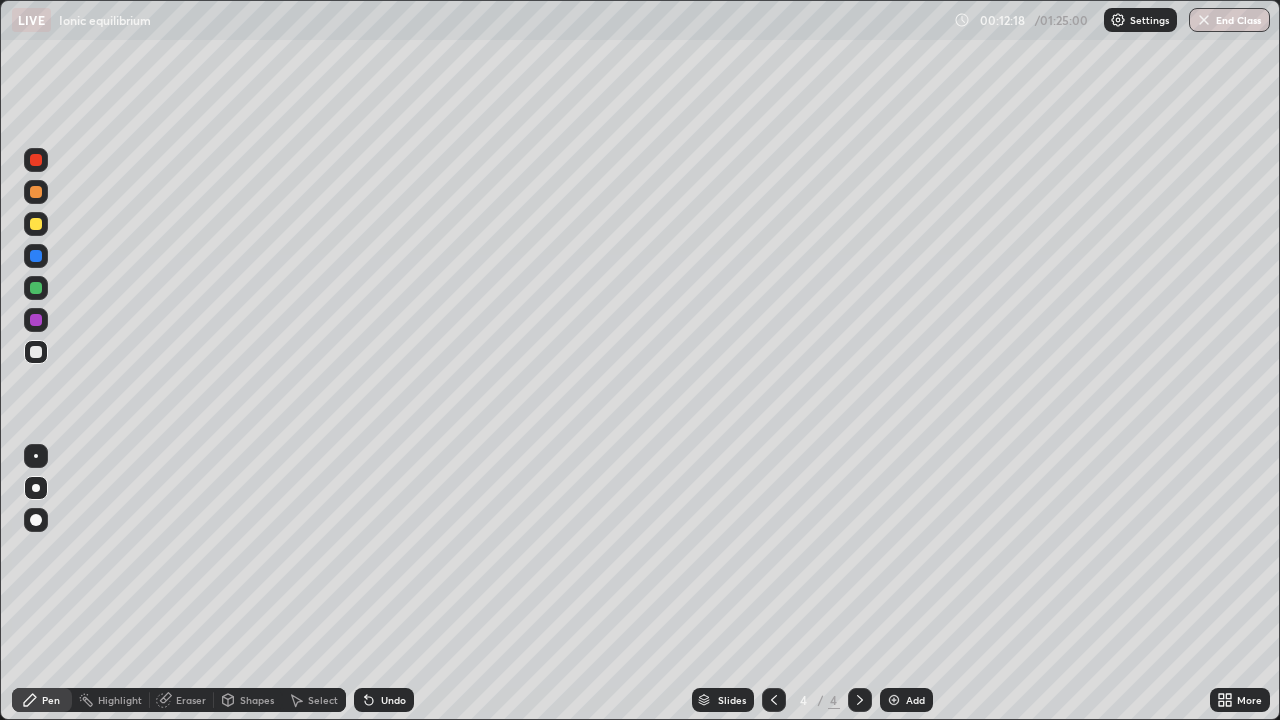 click on "Add" at bounding box center (906, 700) 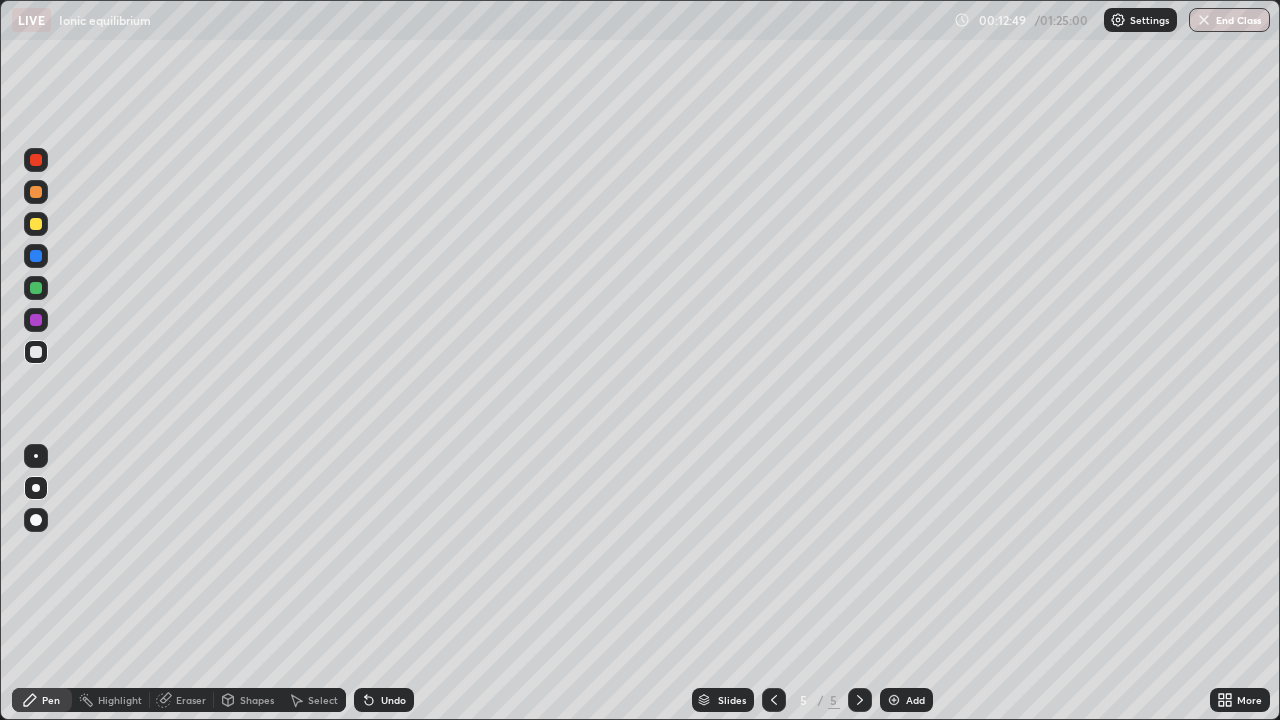 click at bounding box center [36, 224] 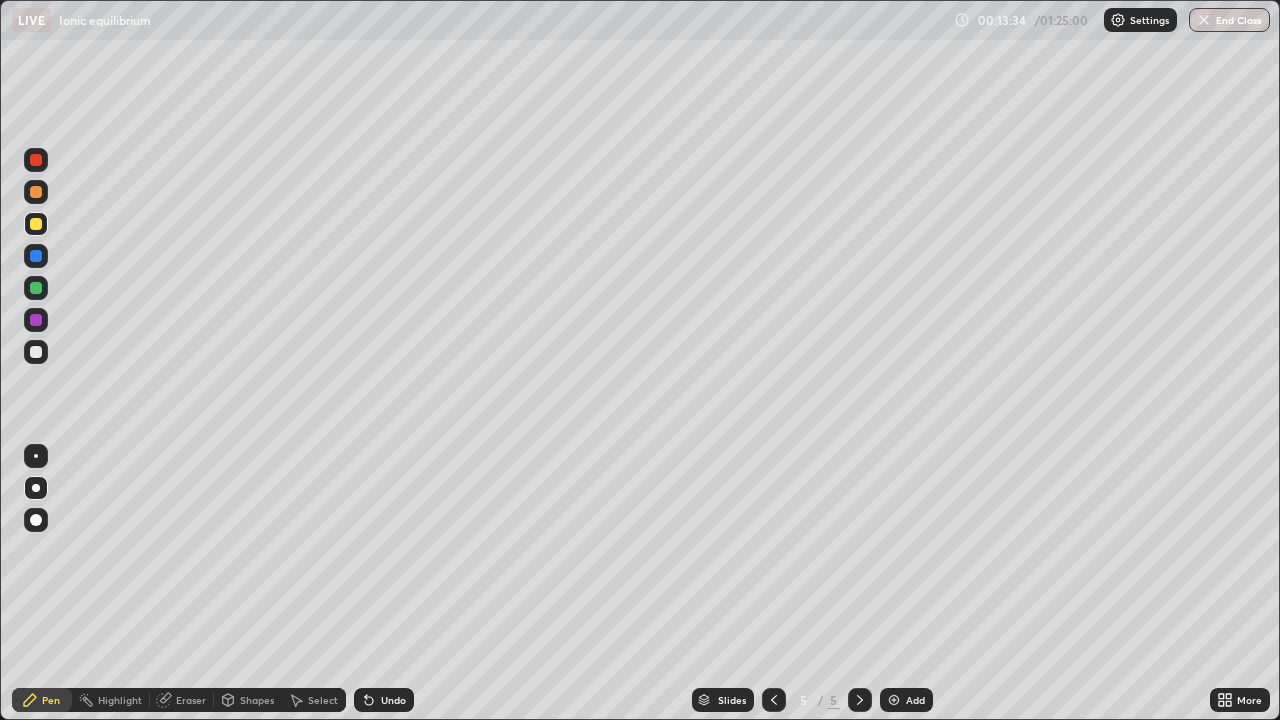click at bounding box center [36, 352] 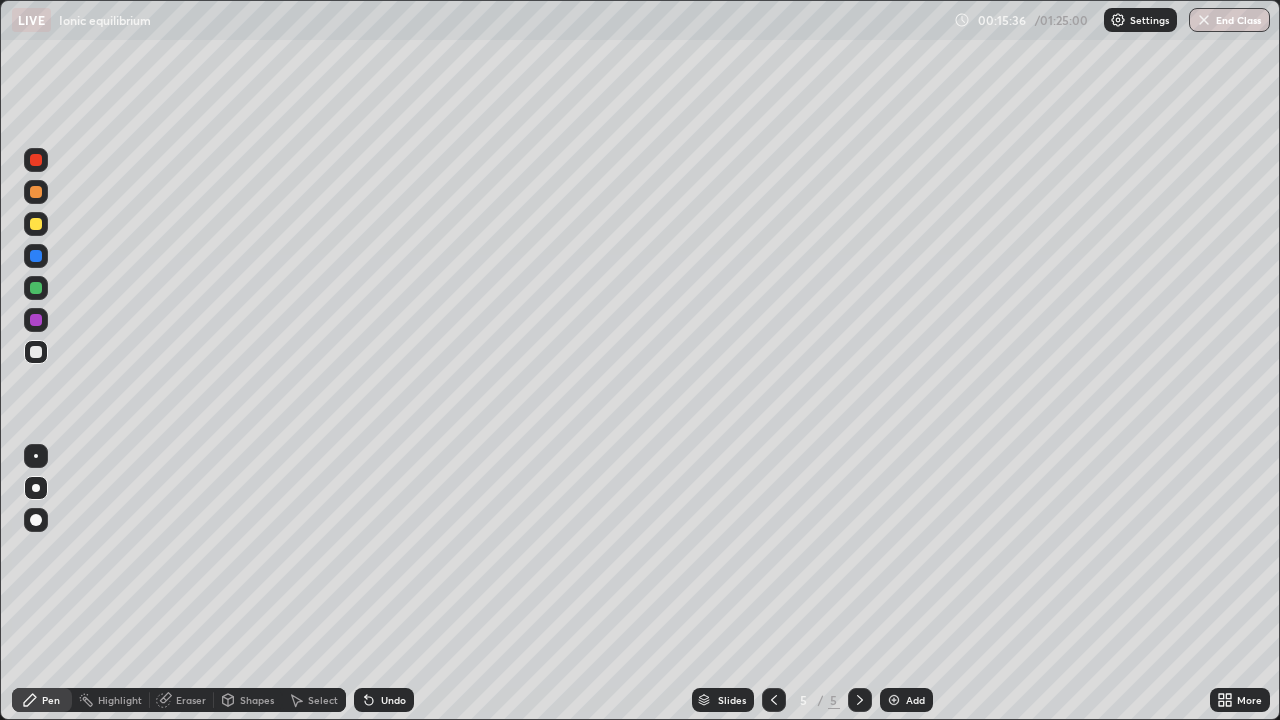 click at bounding box center [36, 224] 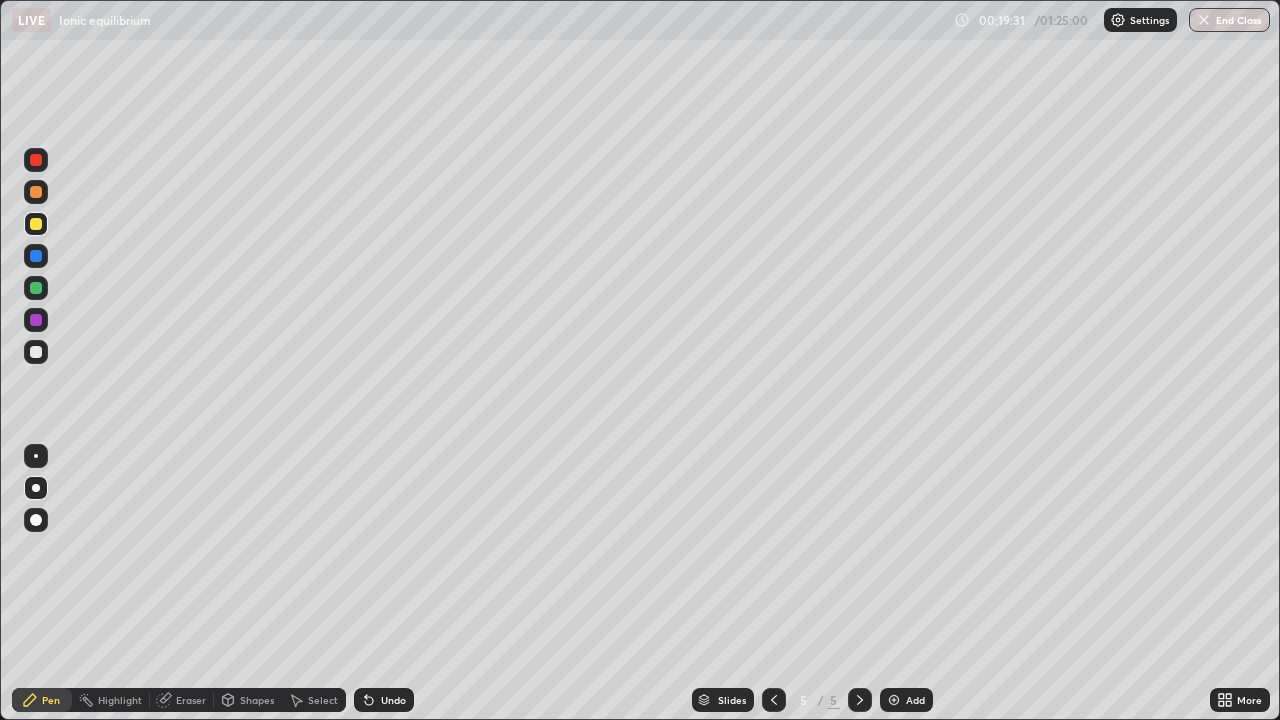 click at bounding box center [36, 352] 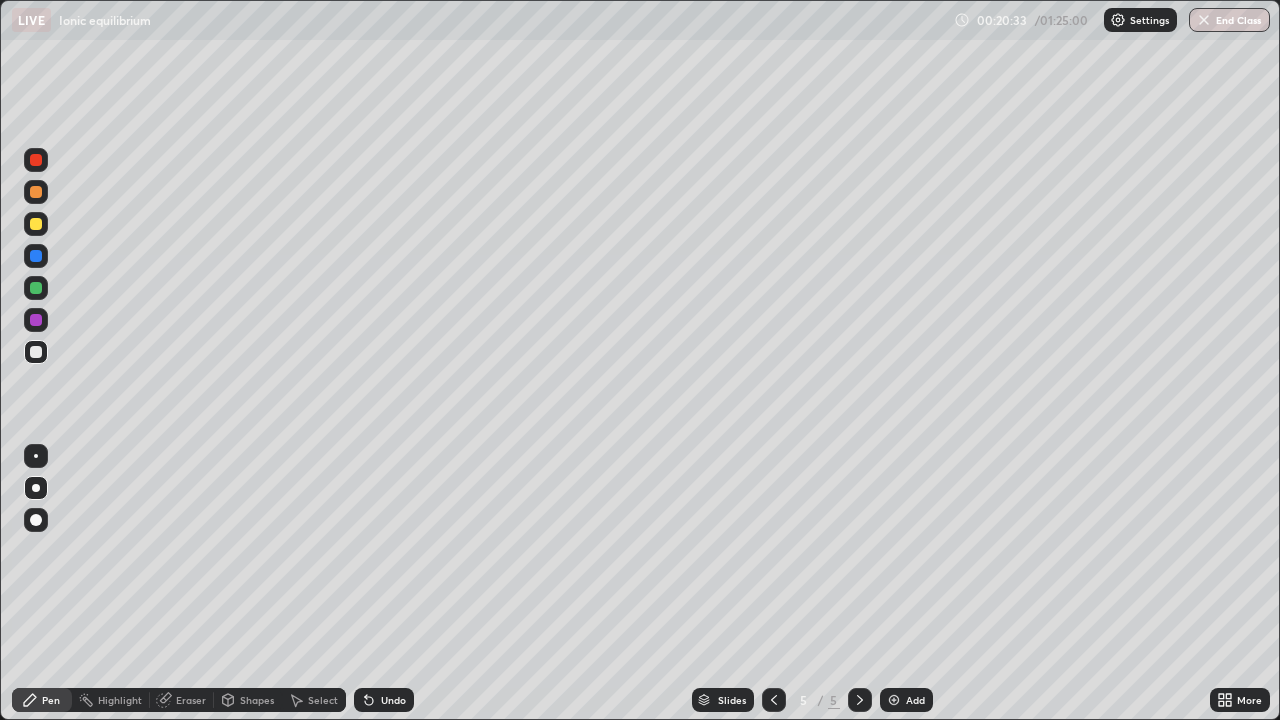 click at bounding box center (36, 288) 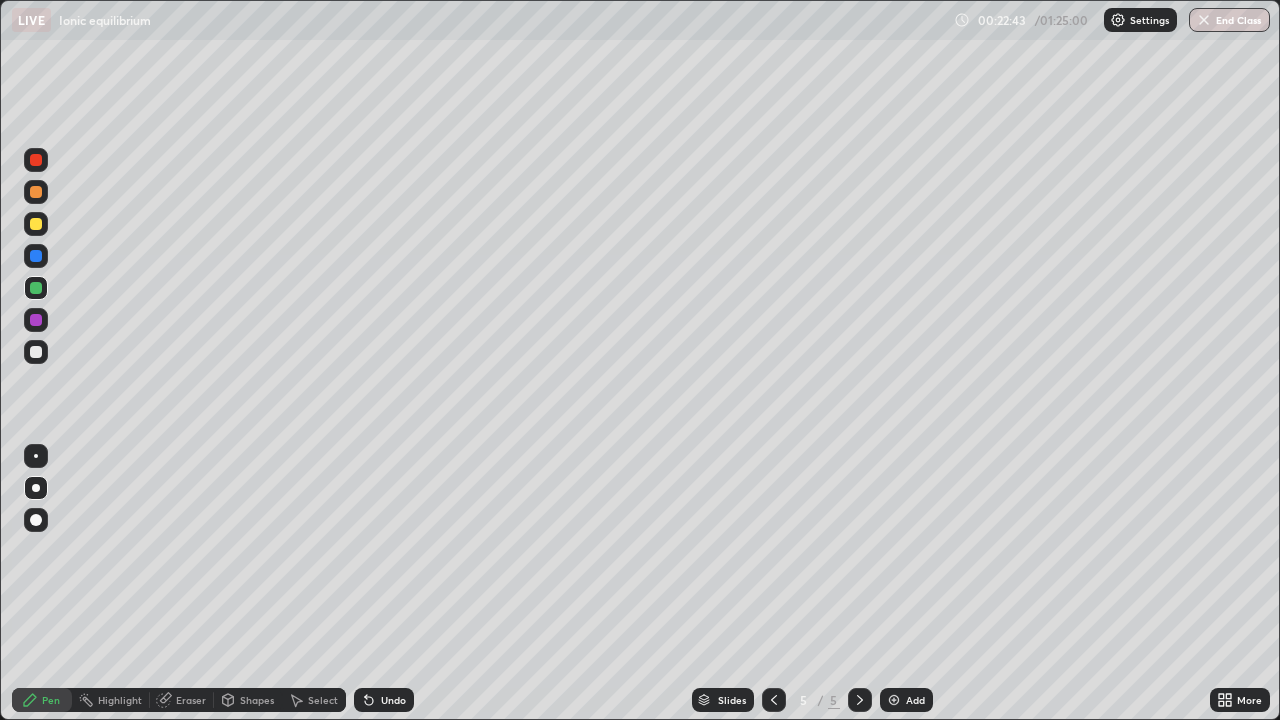 click on "Add" at bounding box center (915, 700) 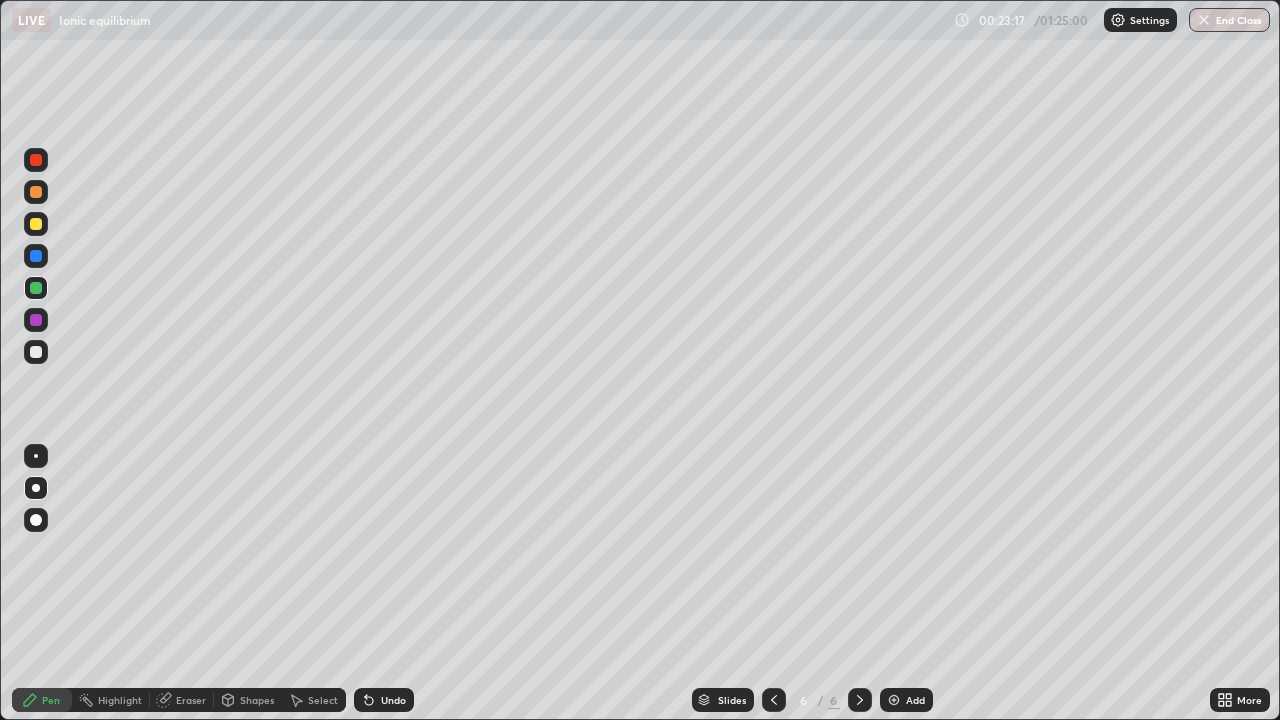 click at bounding box center [36, 224] 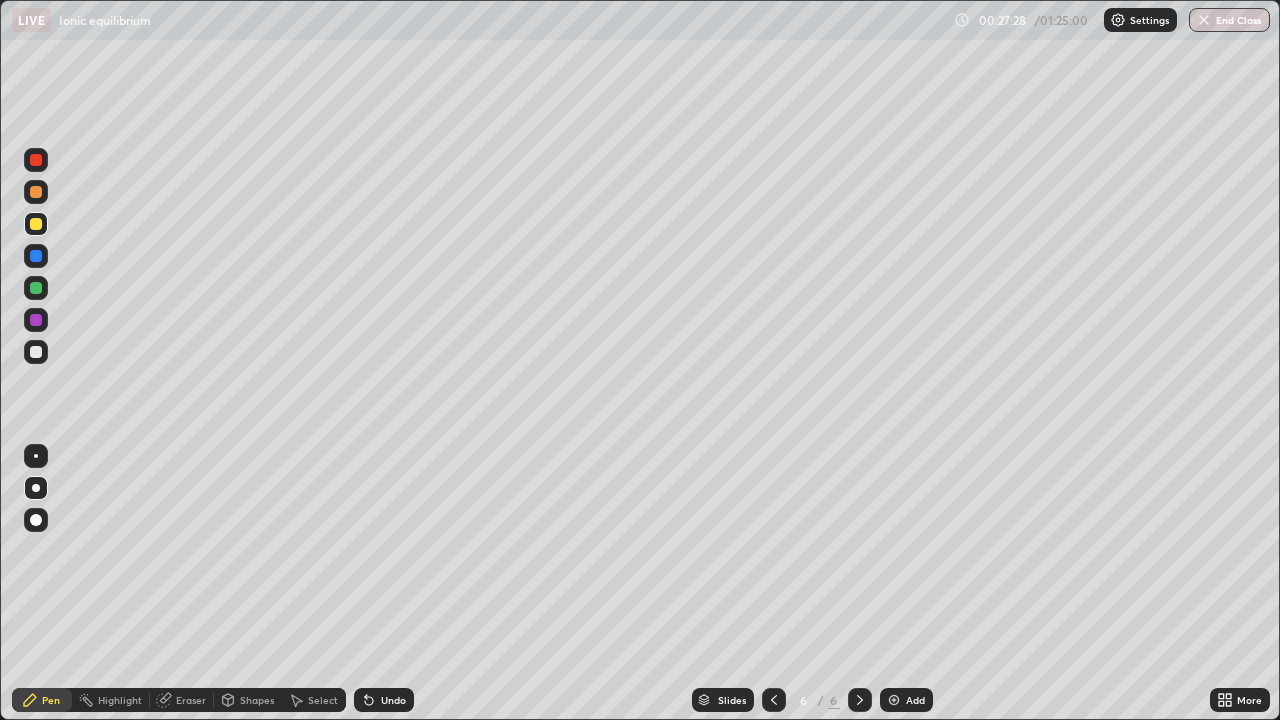 click at bounding box center [36, 352] 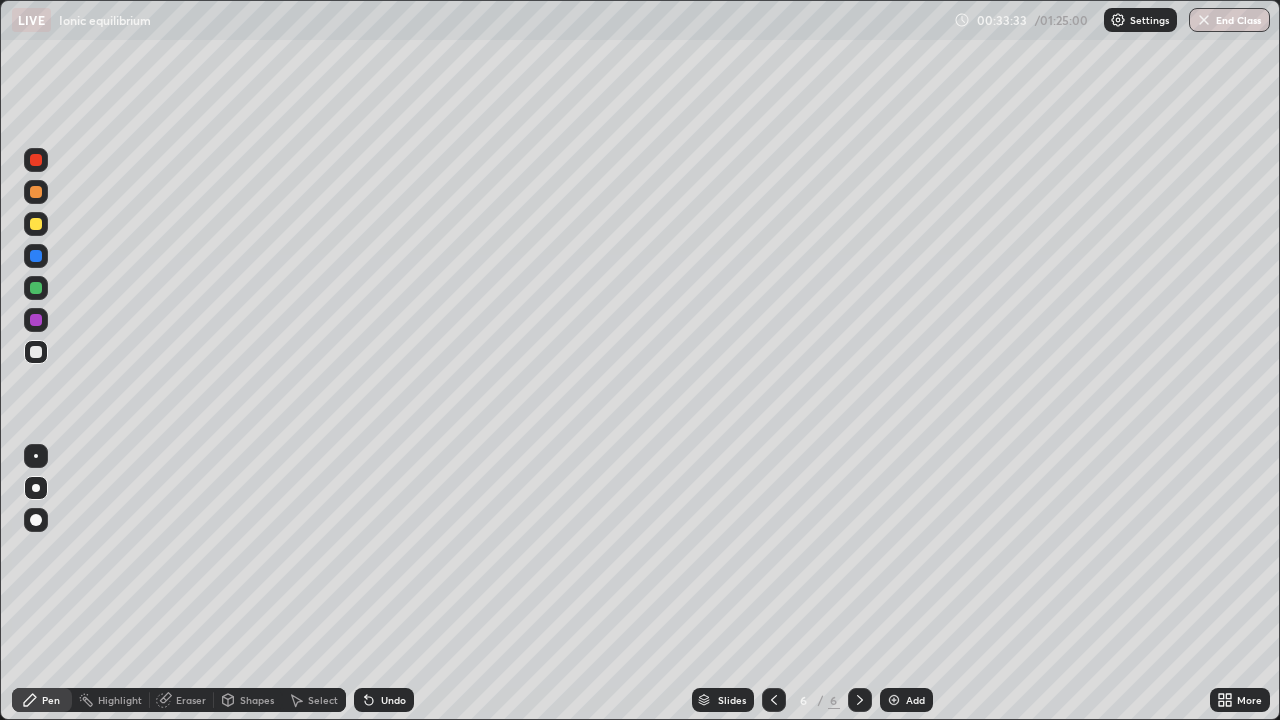 click at bounding box center [36, 352] 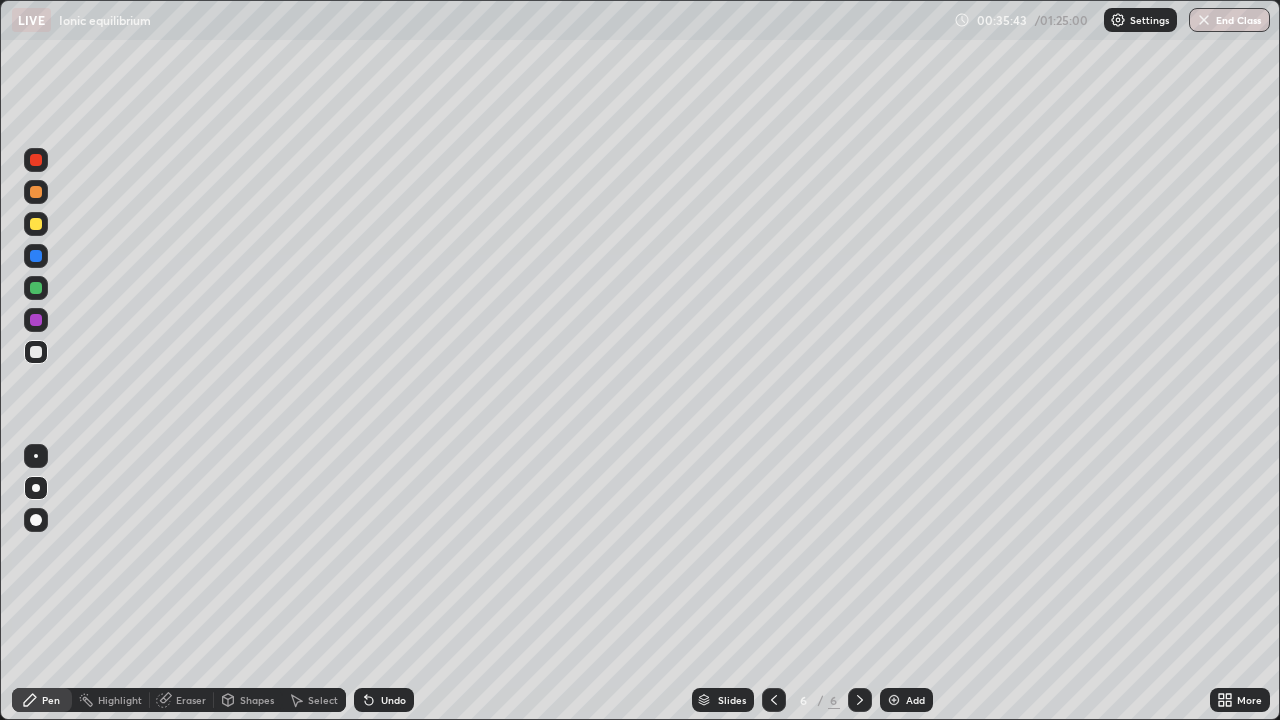 click at bounding box center (36, 224) 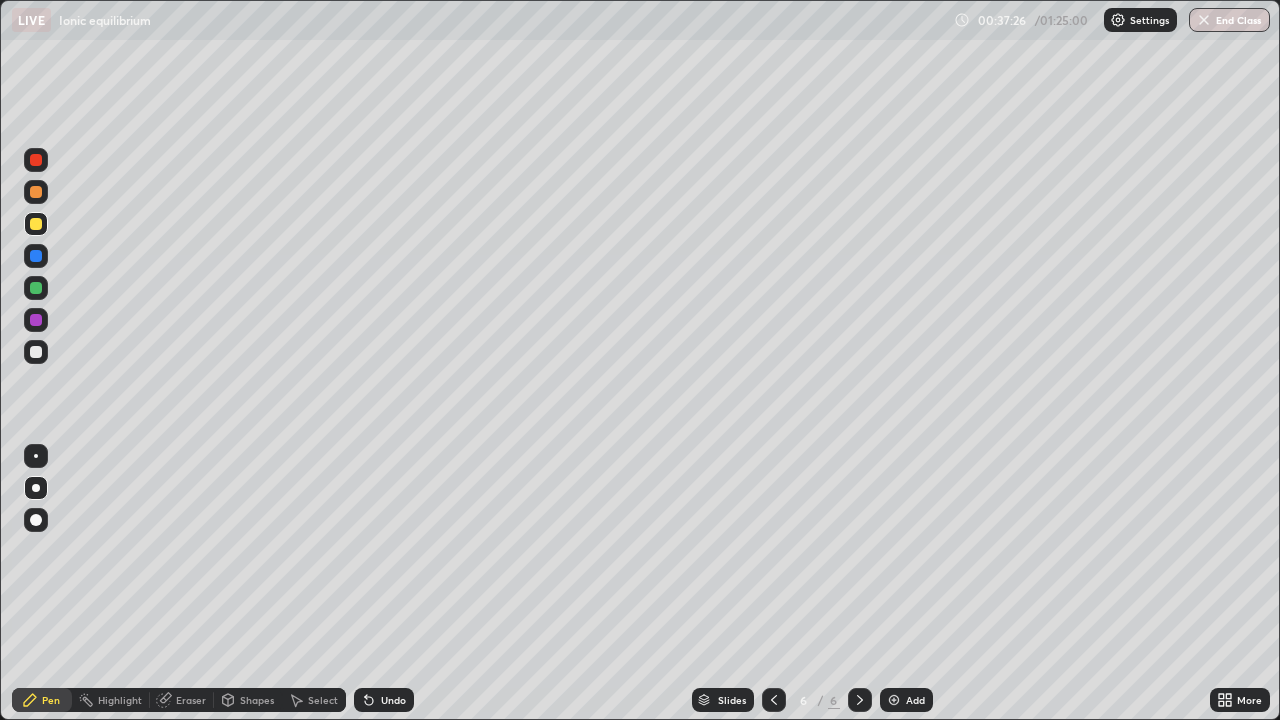 click at bounding box center (36, 352) 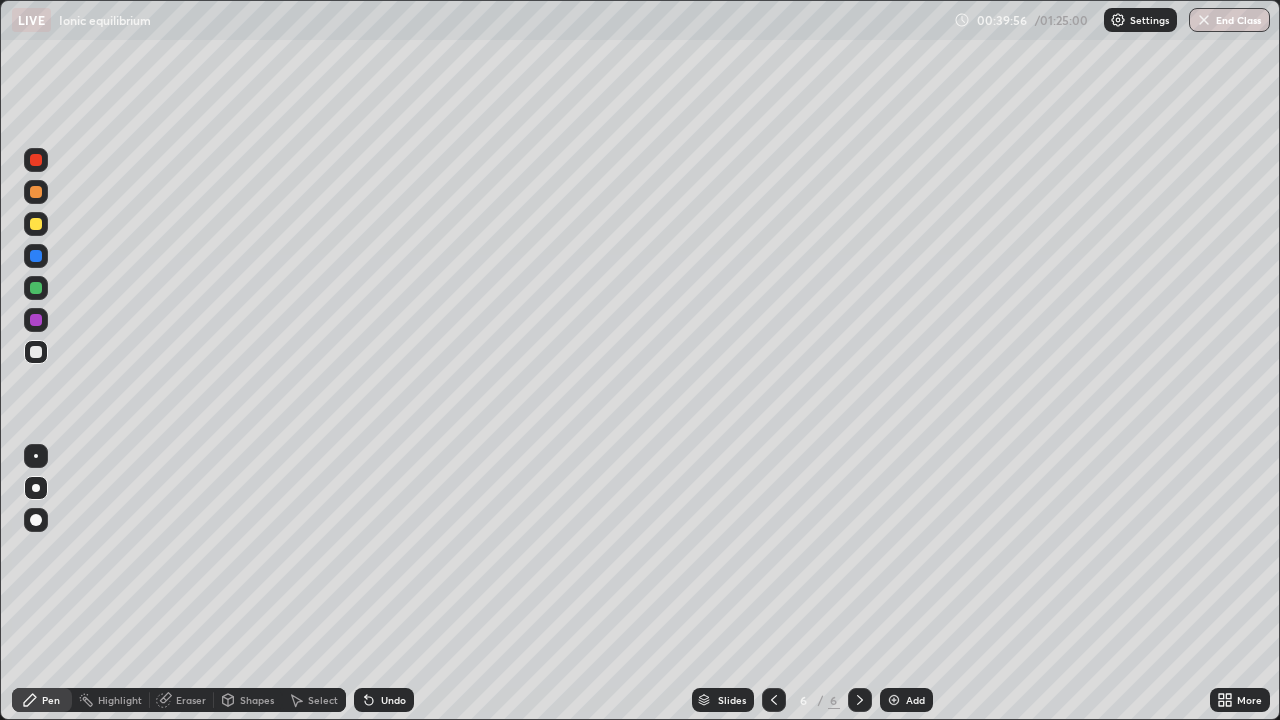 click on "Add" at bounding box center [915, 700] 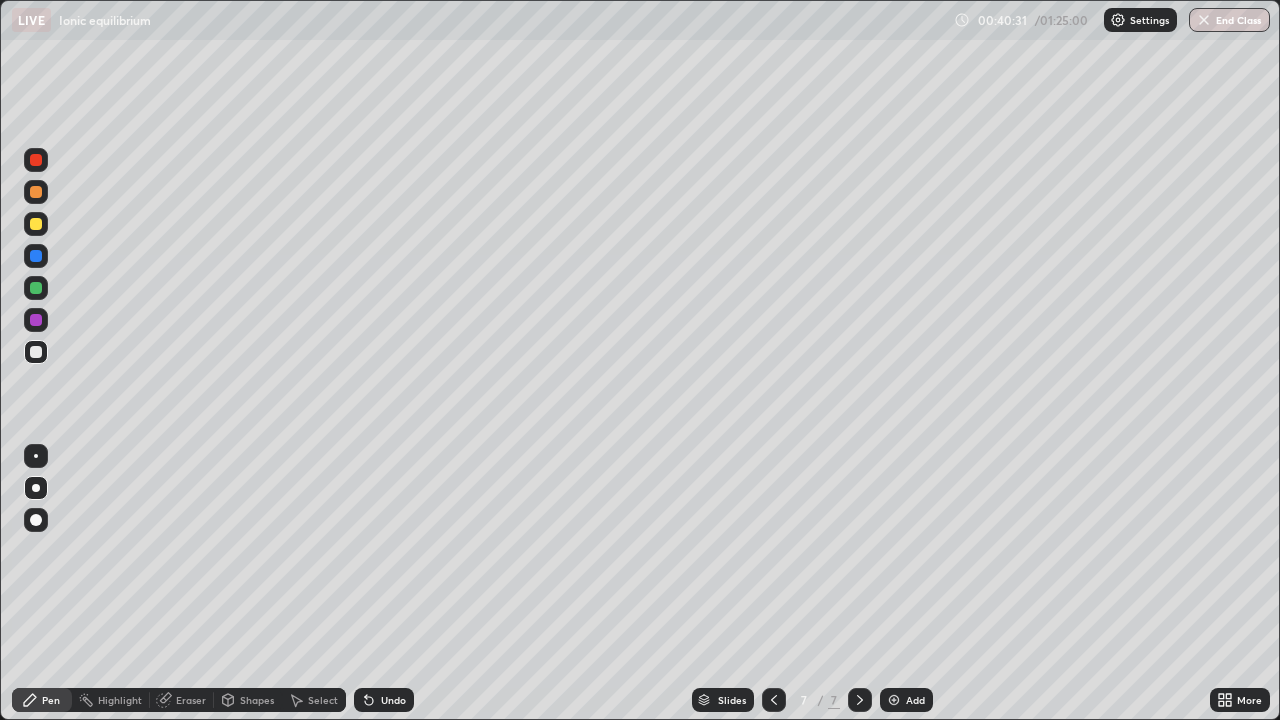 click on "Eraser" at bounding box center (191, 700) 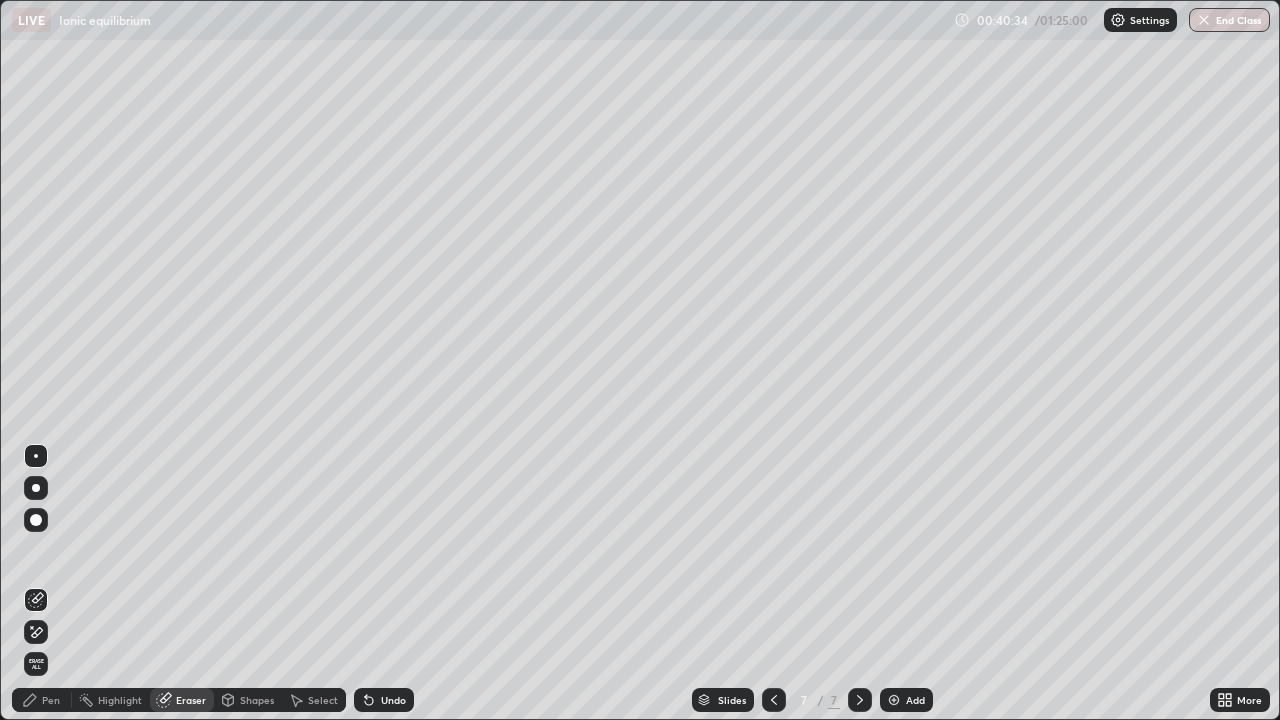 click on "Pen" at bounding box center [42, 700] 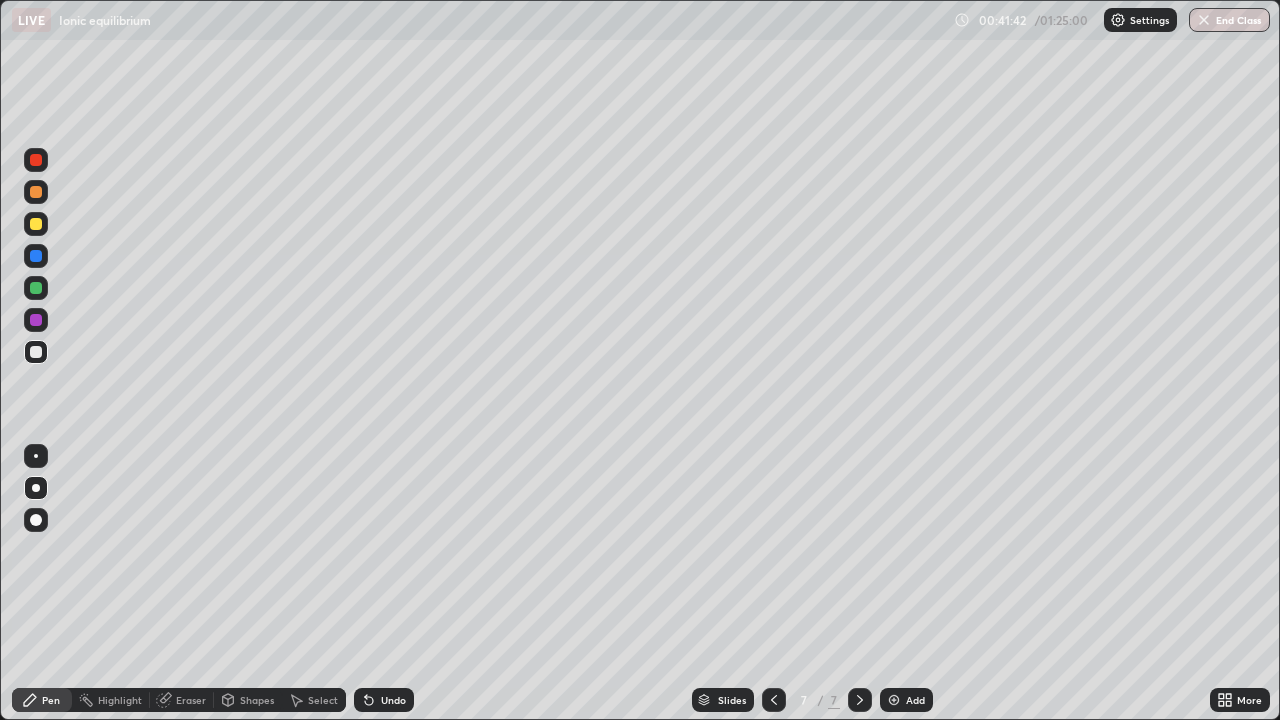 click at bounding box center [36, 224] 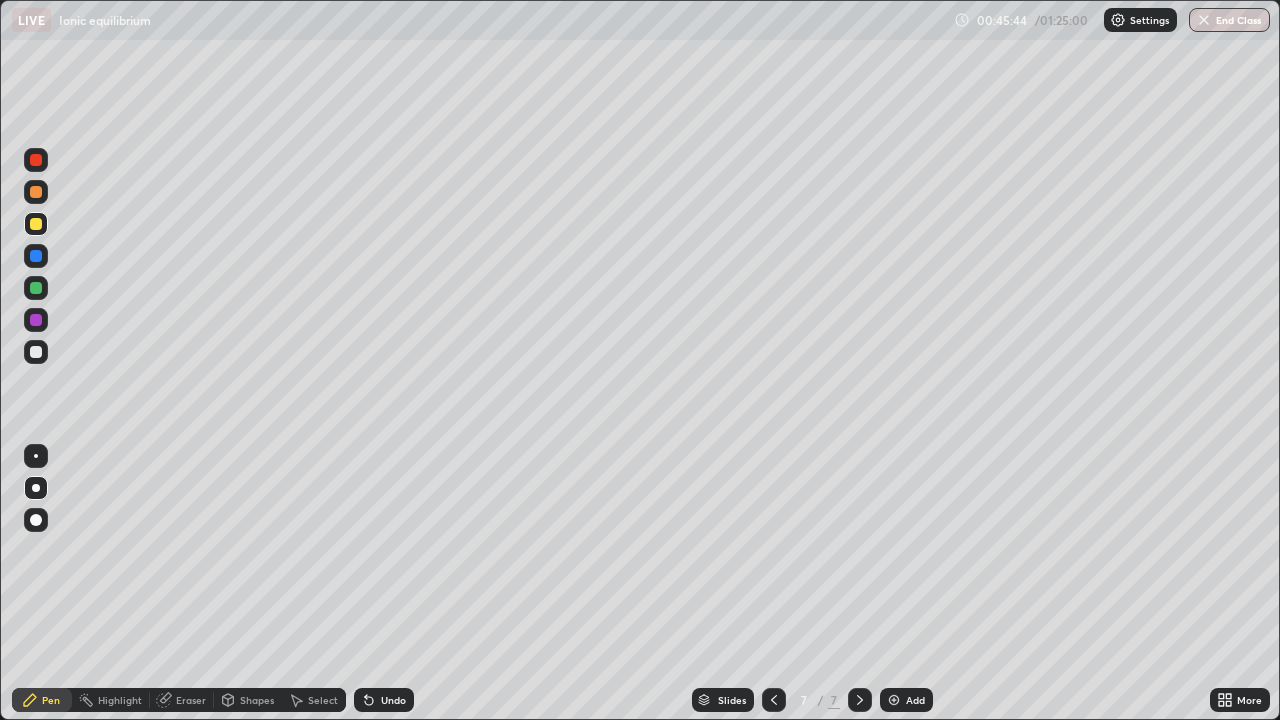 click on "Add" at bounding box center (915, 700) 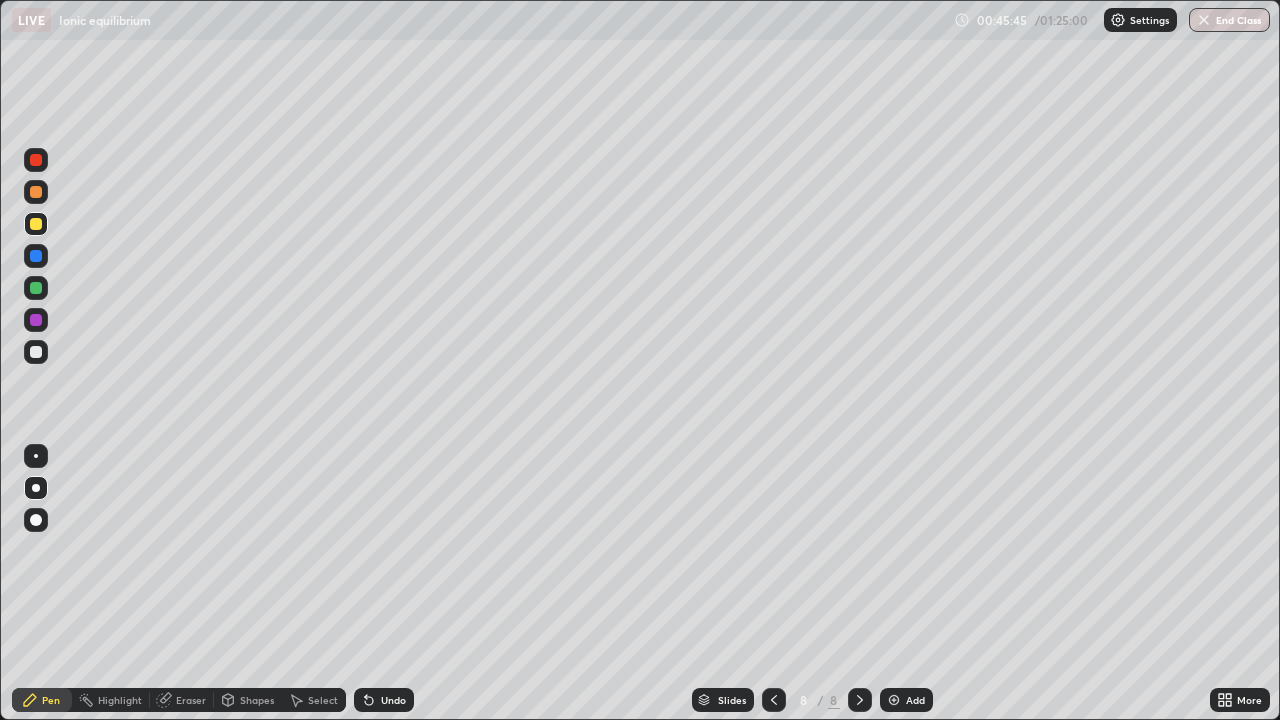click at bounding box center (36, 352) 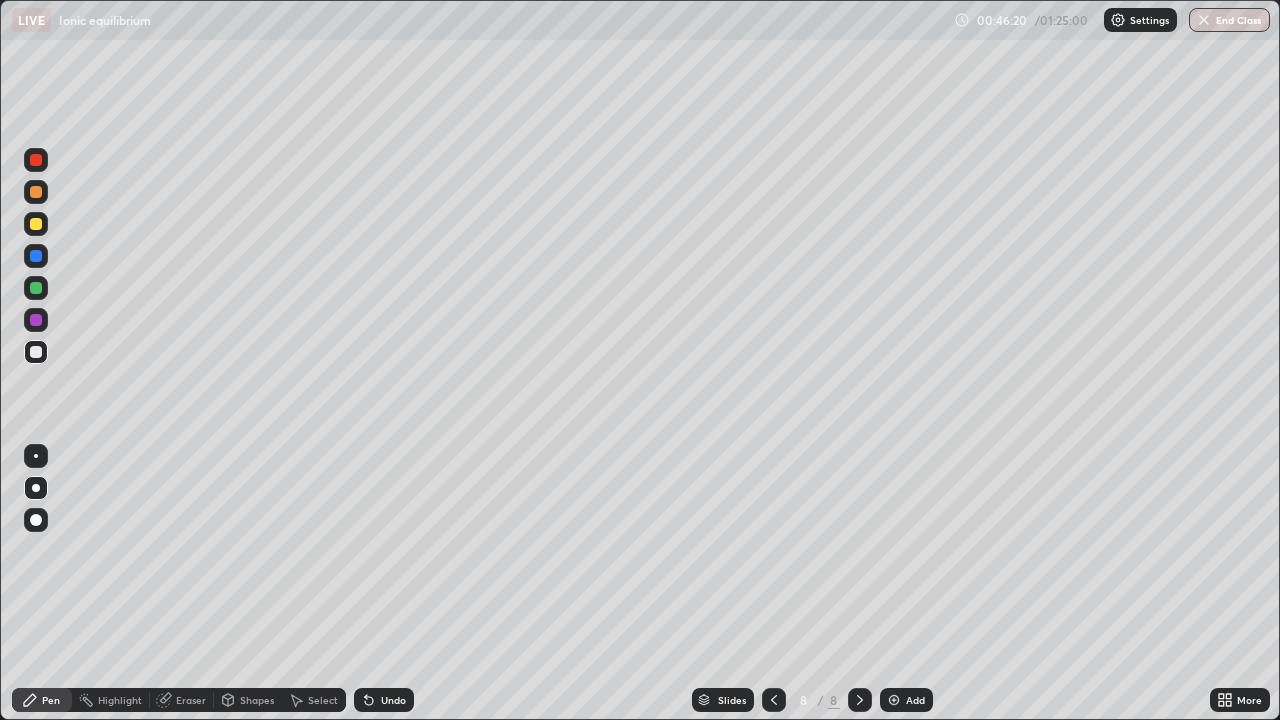 click at bounding box center (36, 224) 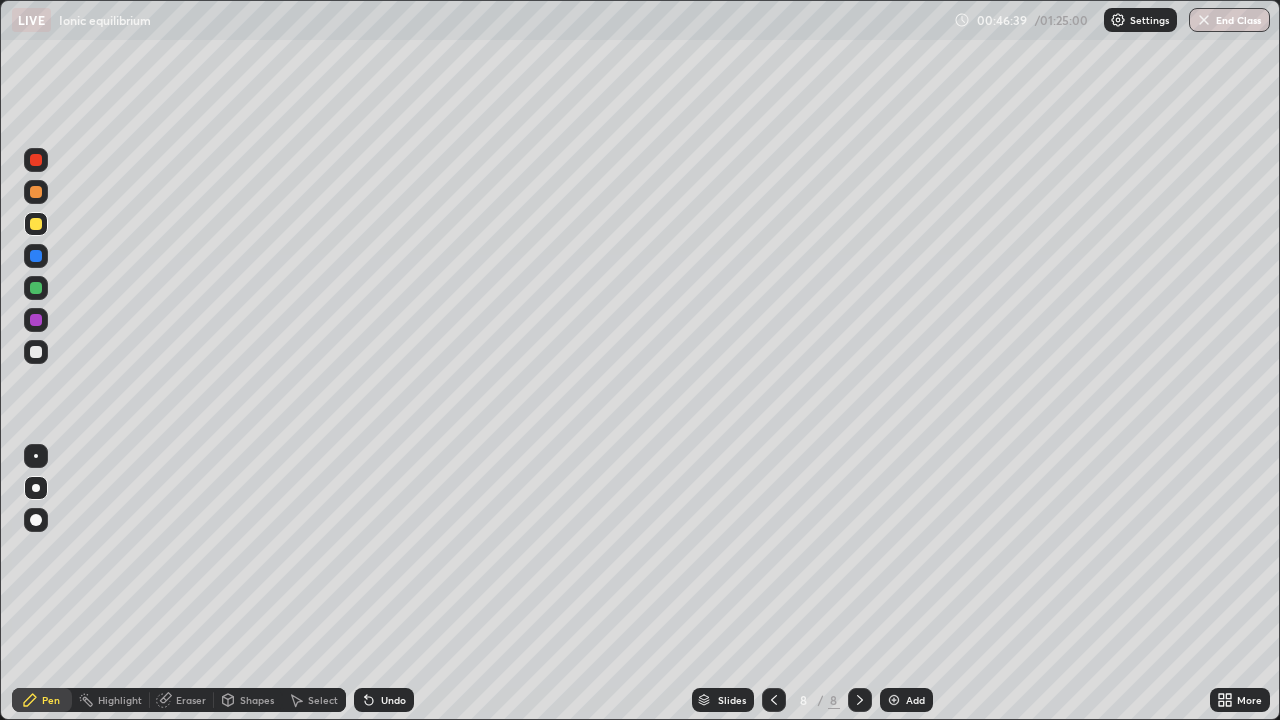 click at bounding box center (36, 352) 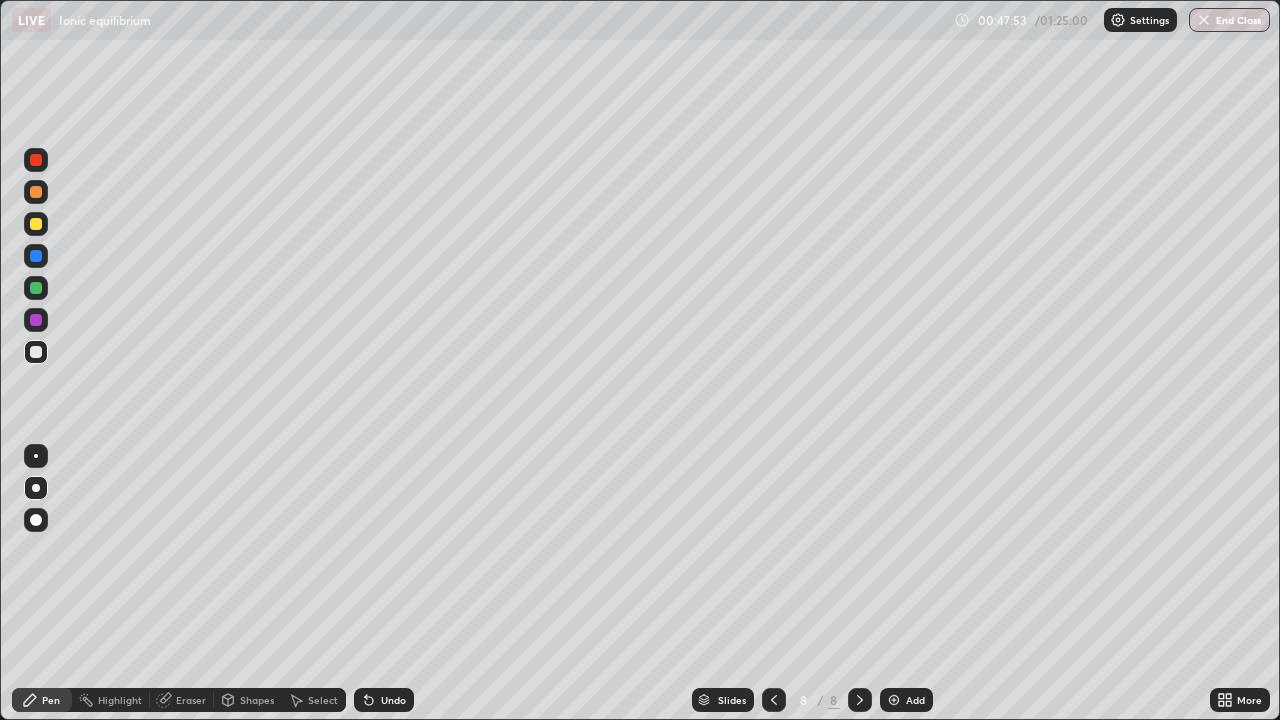 click at bounding box center [36, 224] 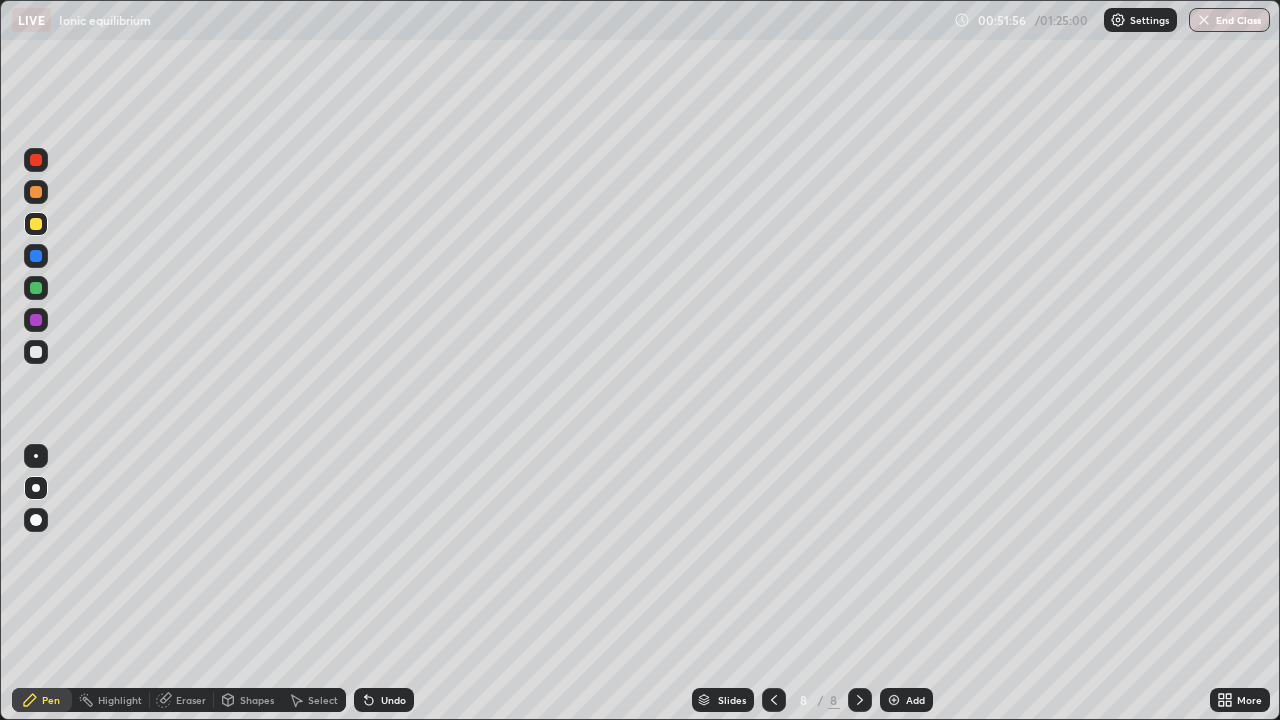 click at bounding box center (36, 288) 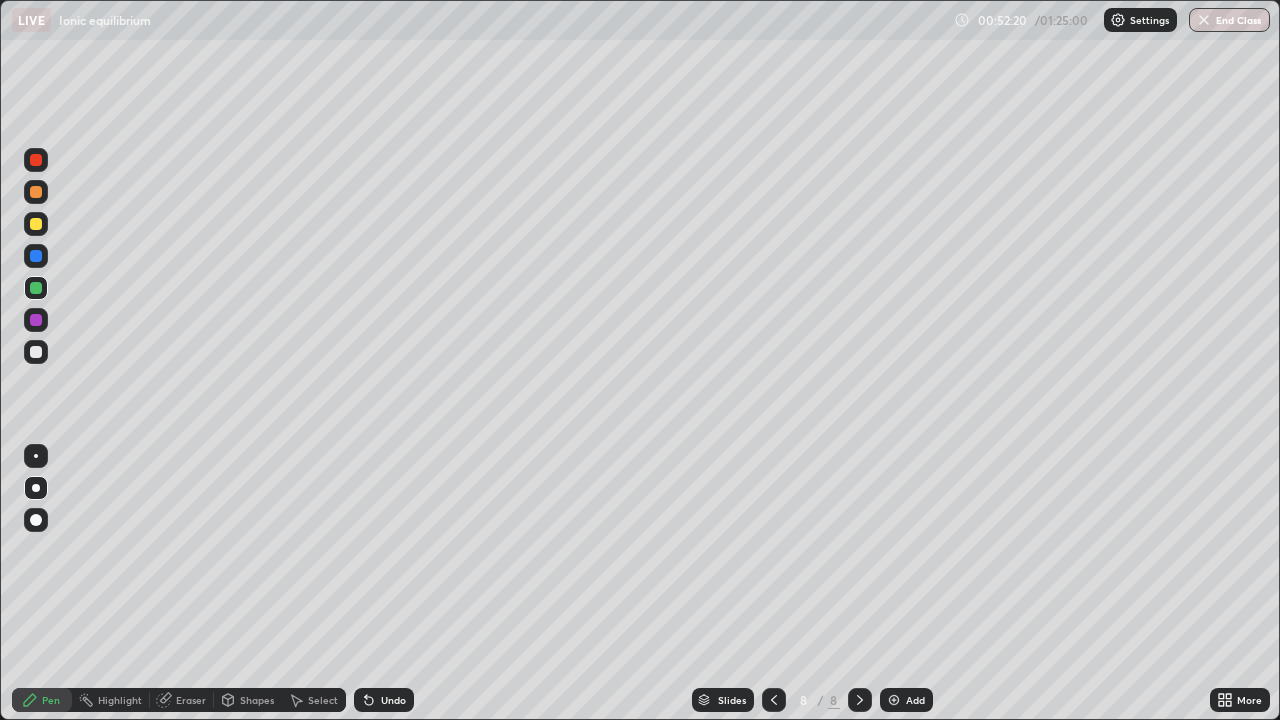click at bounding box center (36, 224) 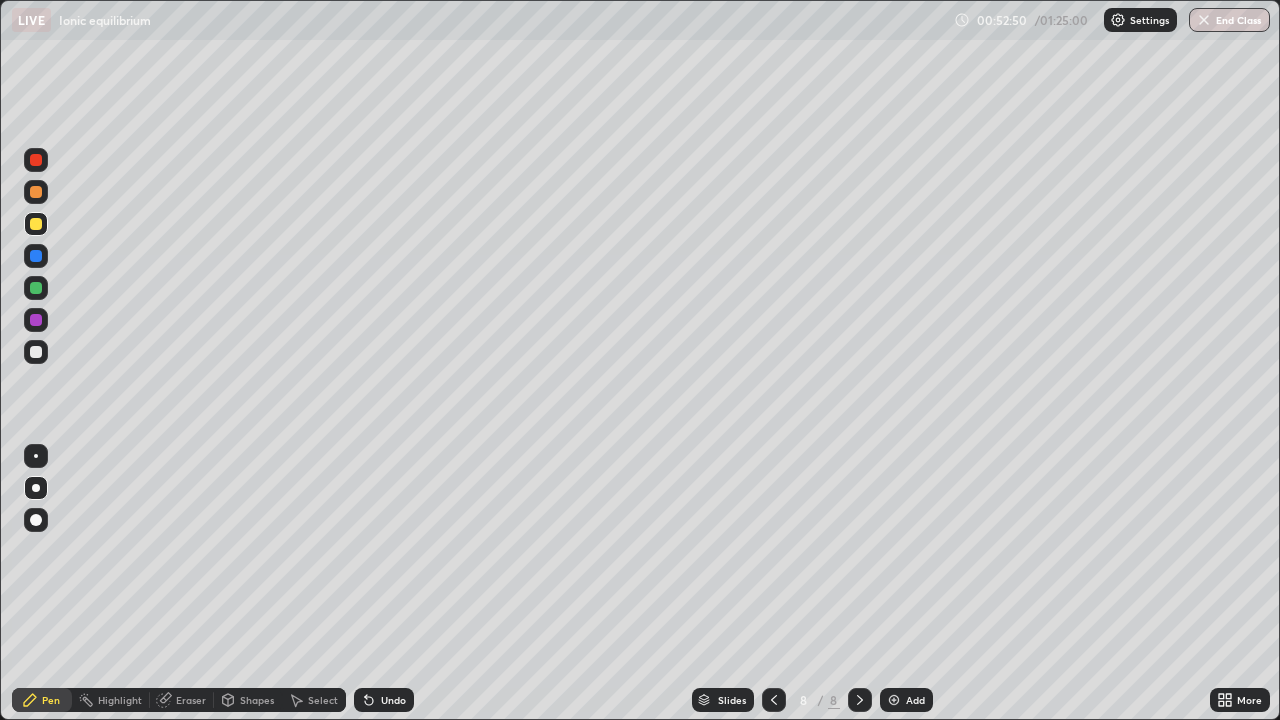 click at bounding box center (36, 352) 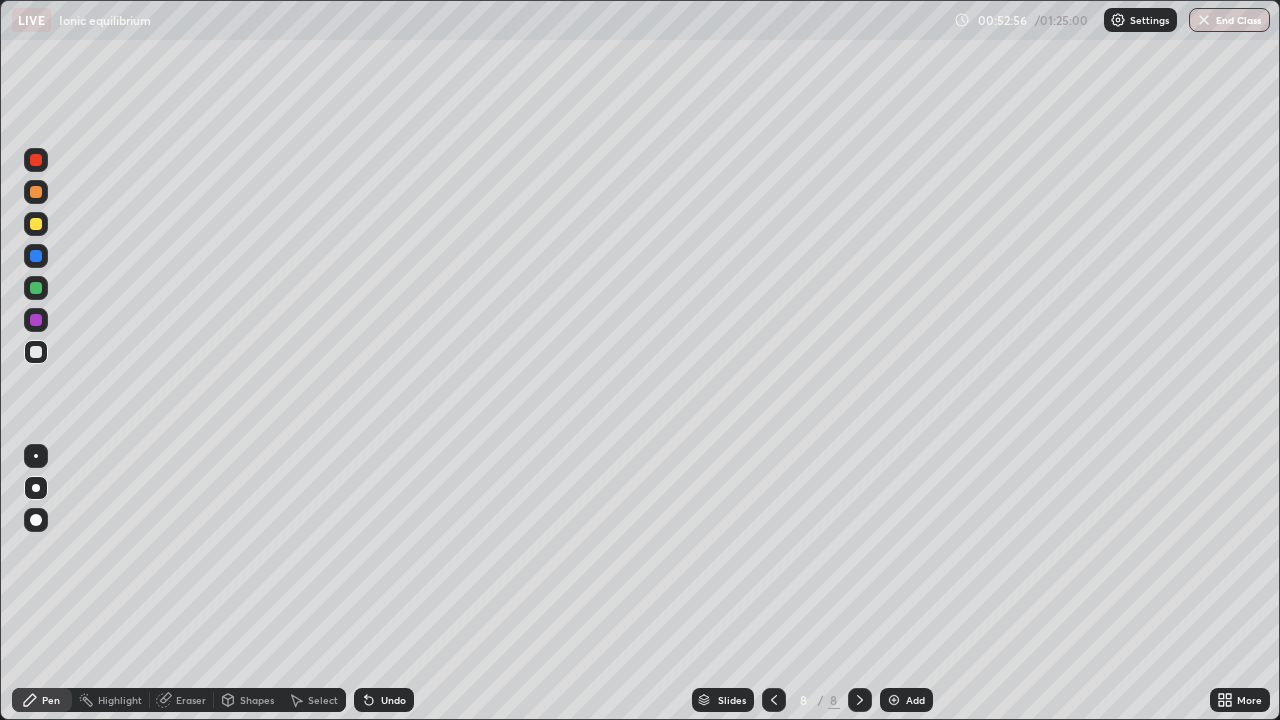 click at bounding box center [36, 224] 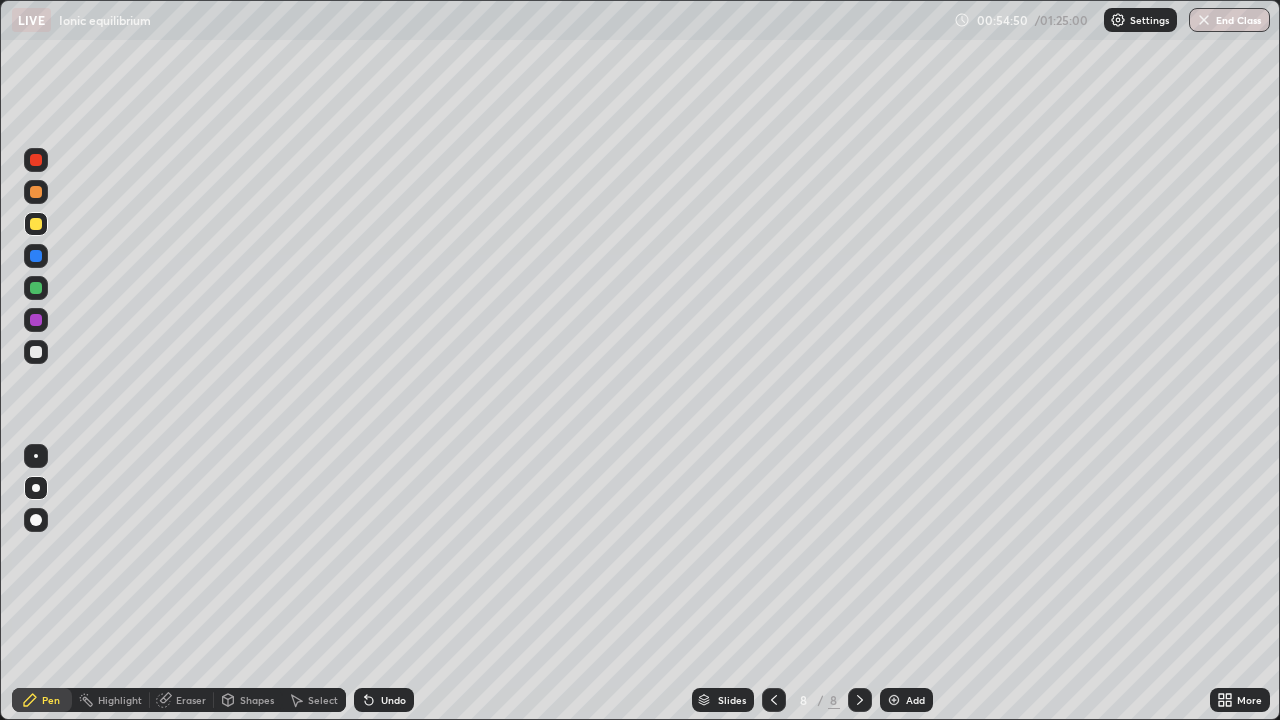 click at bounding box center [36, 352] 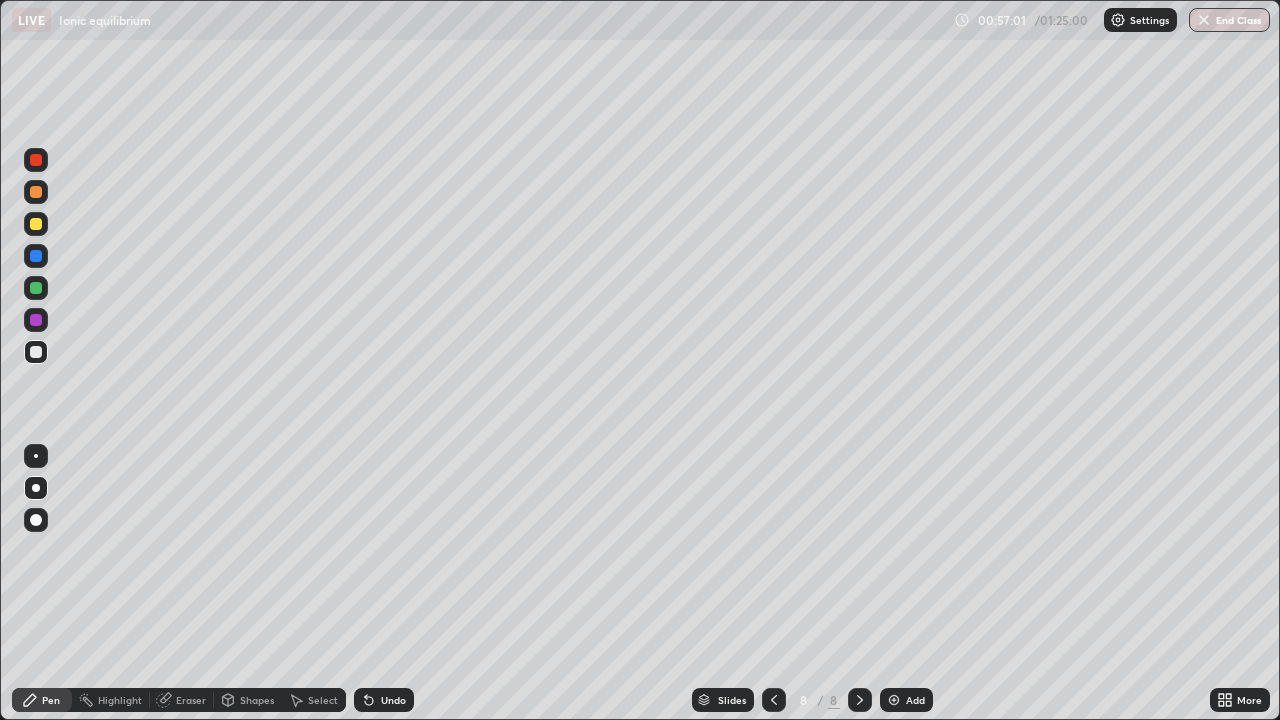 click on "Add" at bounding box center (906, 700) 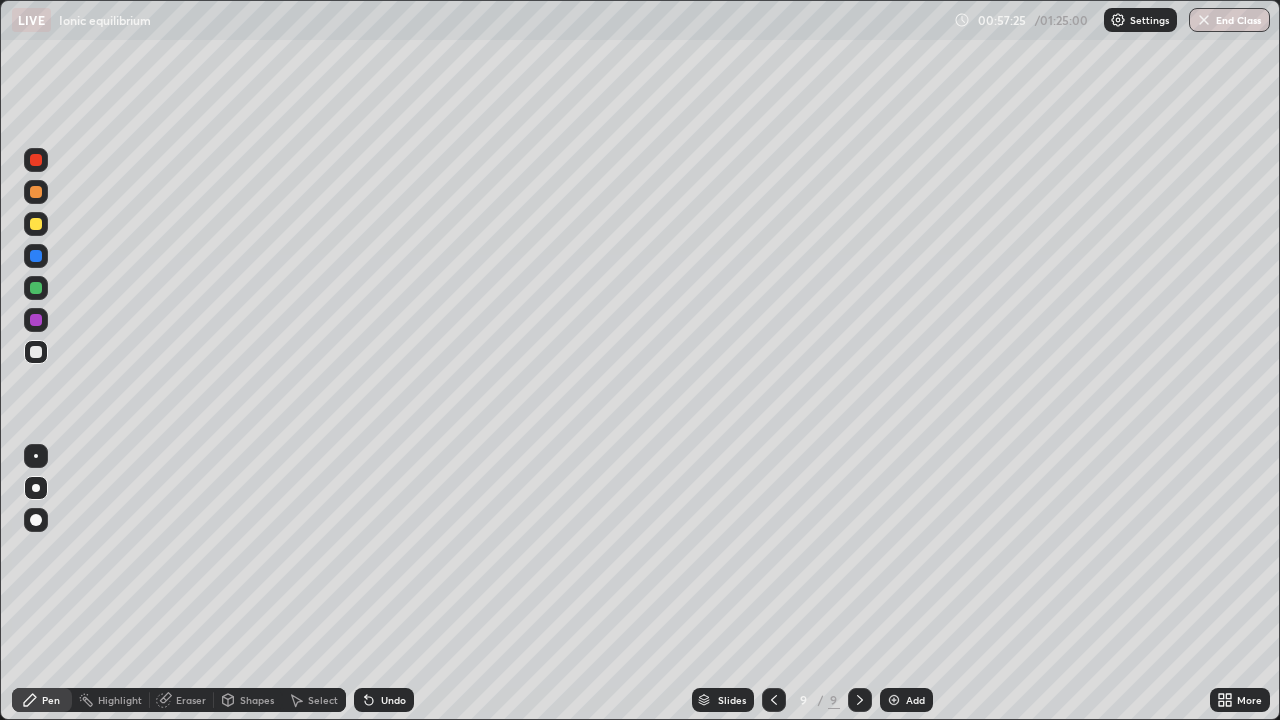 click at bounding box center (36, 224) 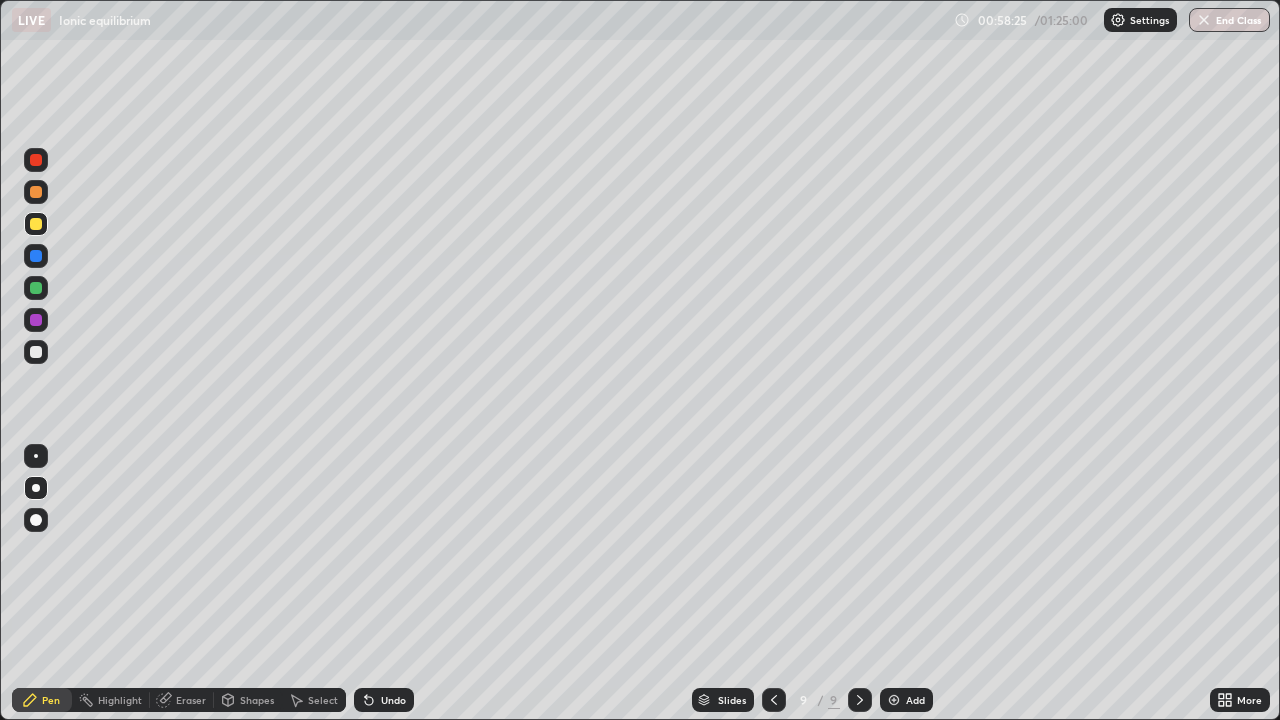 click at bounding box center (36, 352) 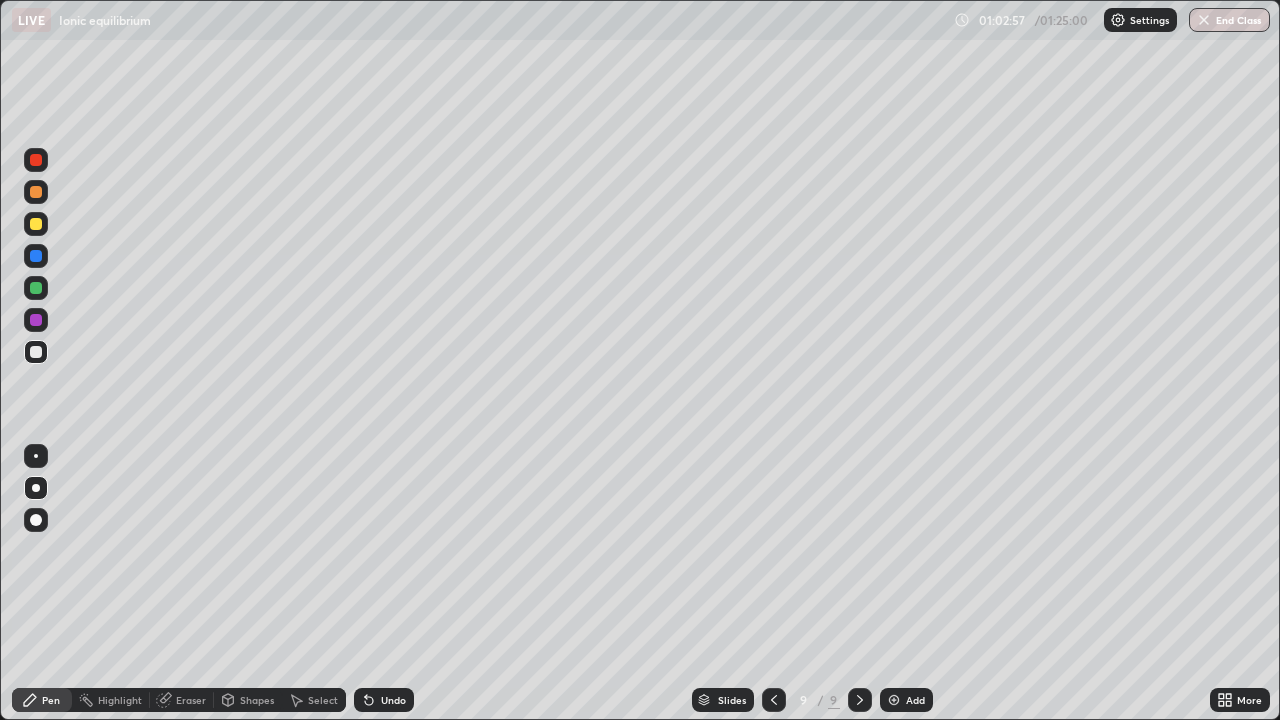 click on "Add" at bounding box center (915, 700) 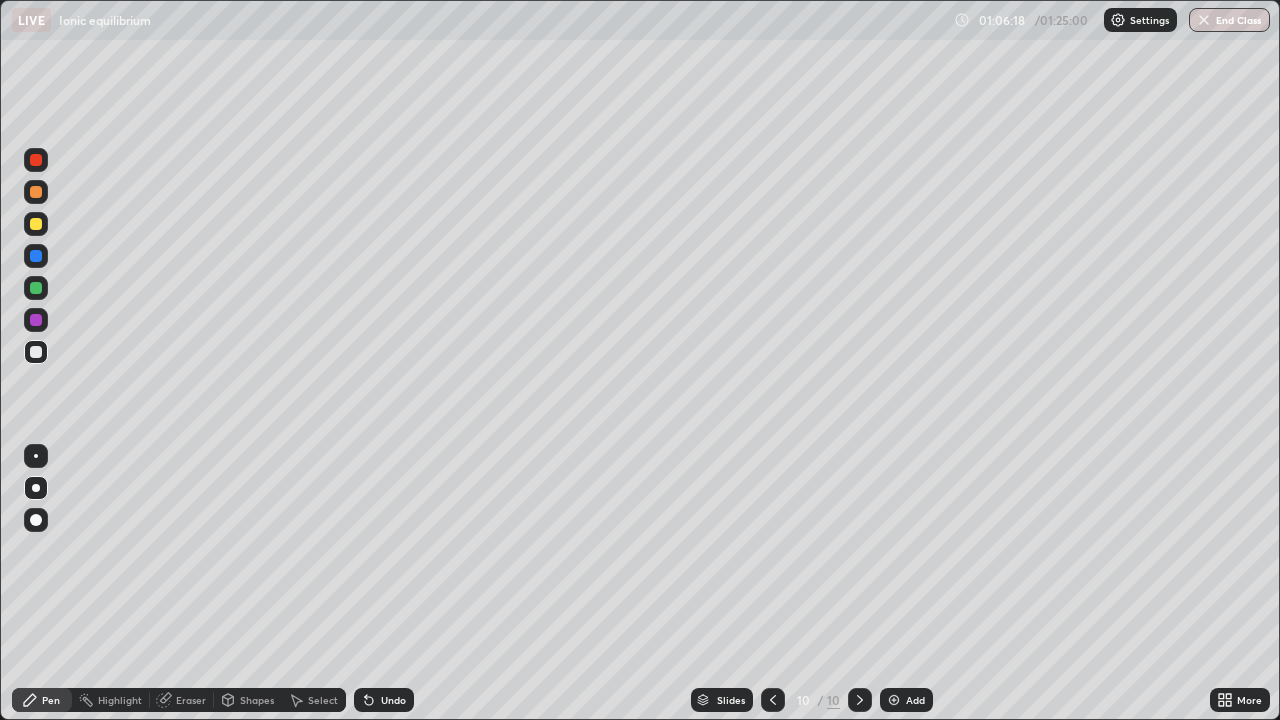 click on "Add" at bounding box center (906, 700) 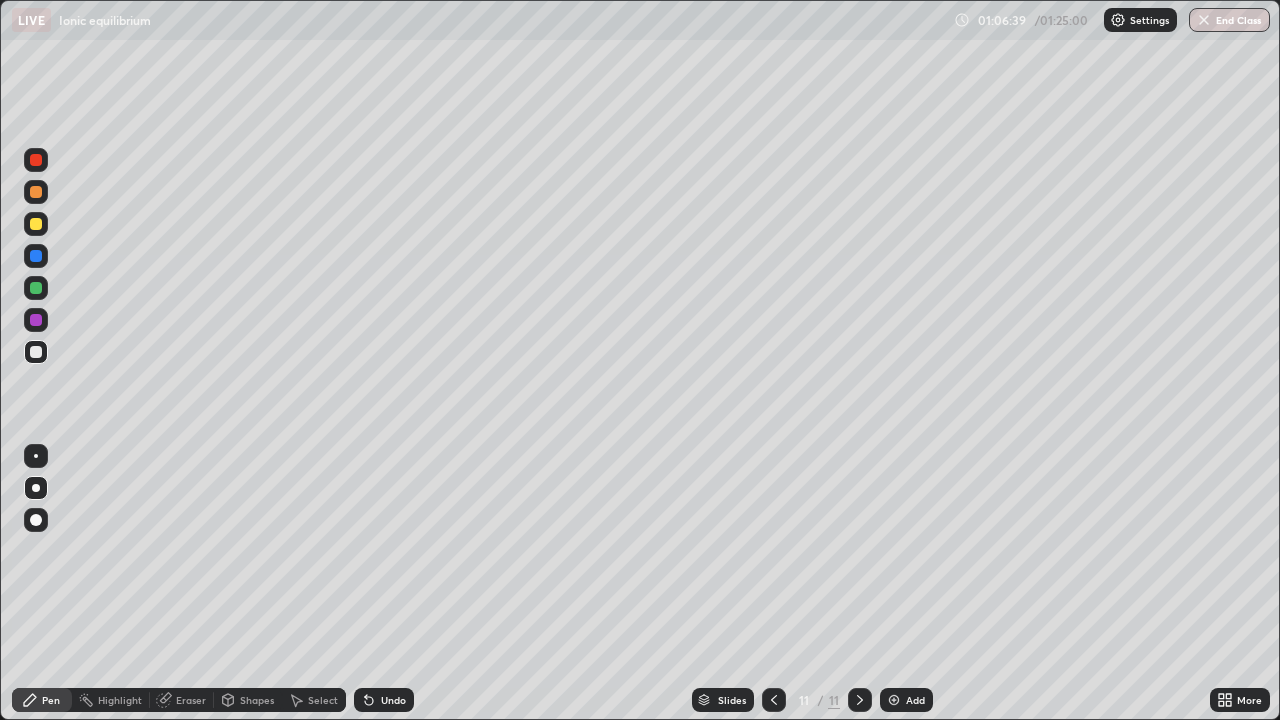 click at bounding box center [36, 224] 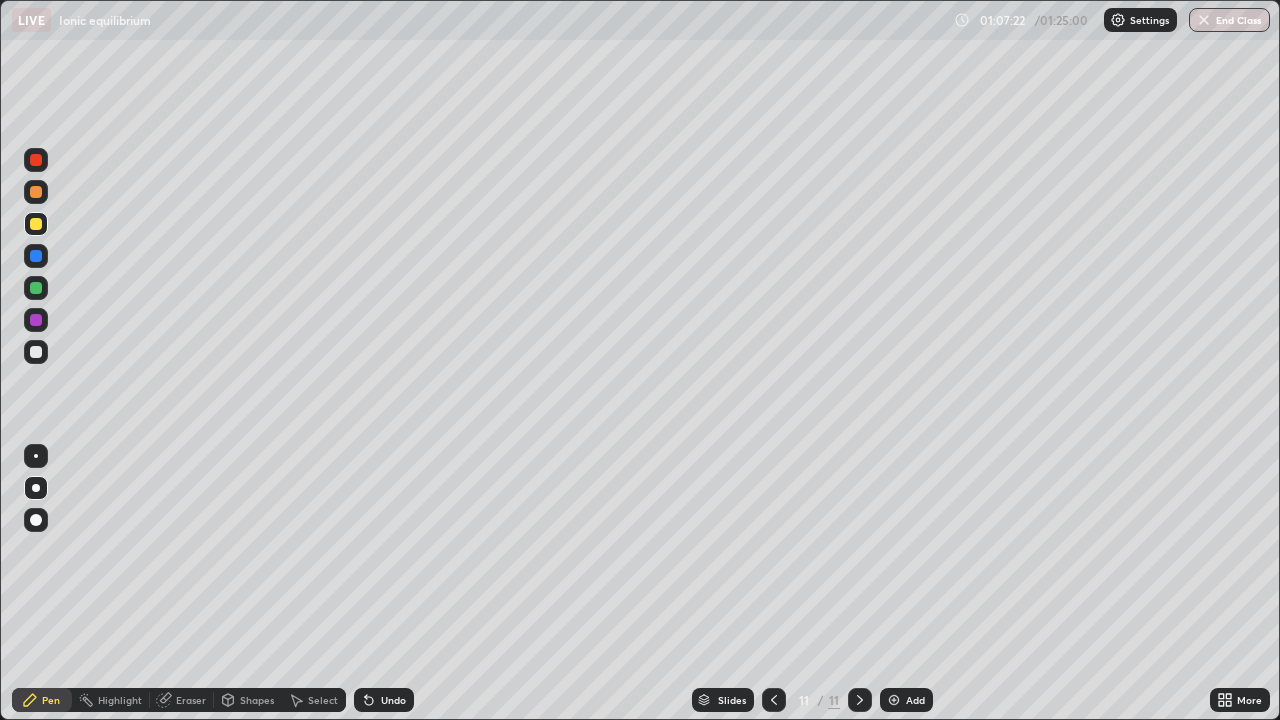 click at bounding box center [36, 352] 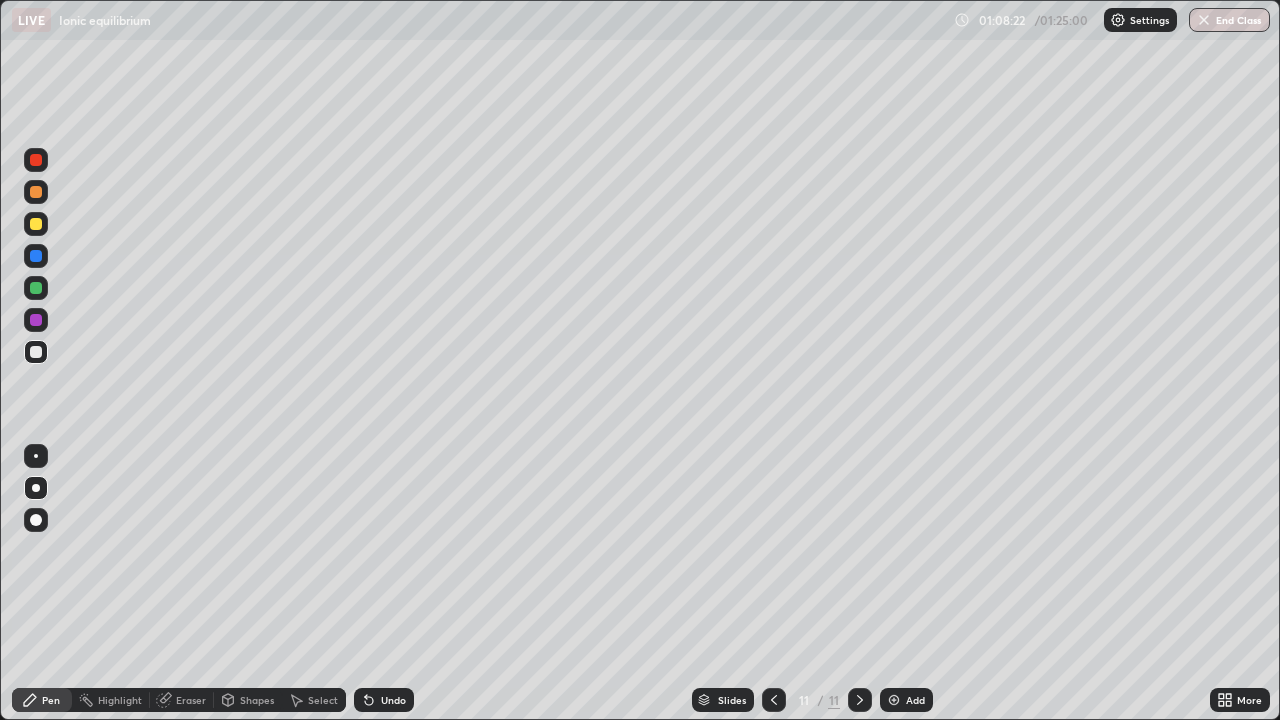 click at bounding box center [36, 352] 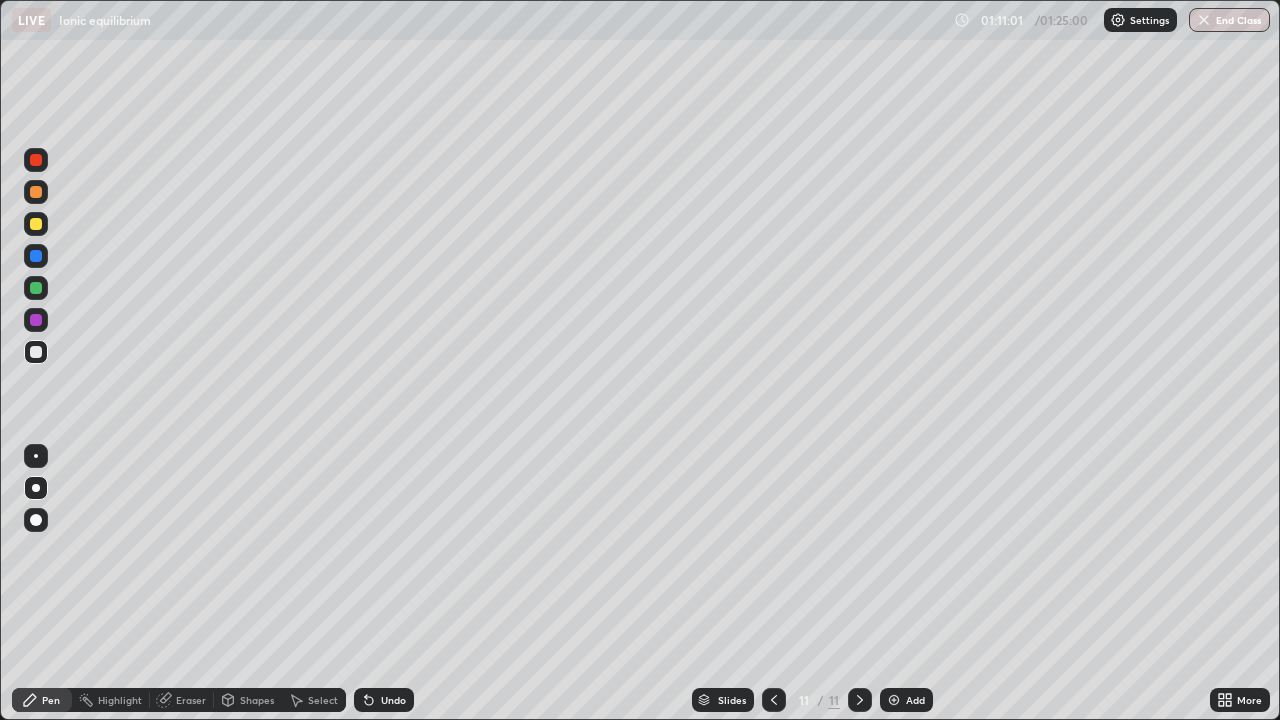 click at bounding box center [36, 224] 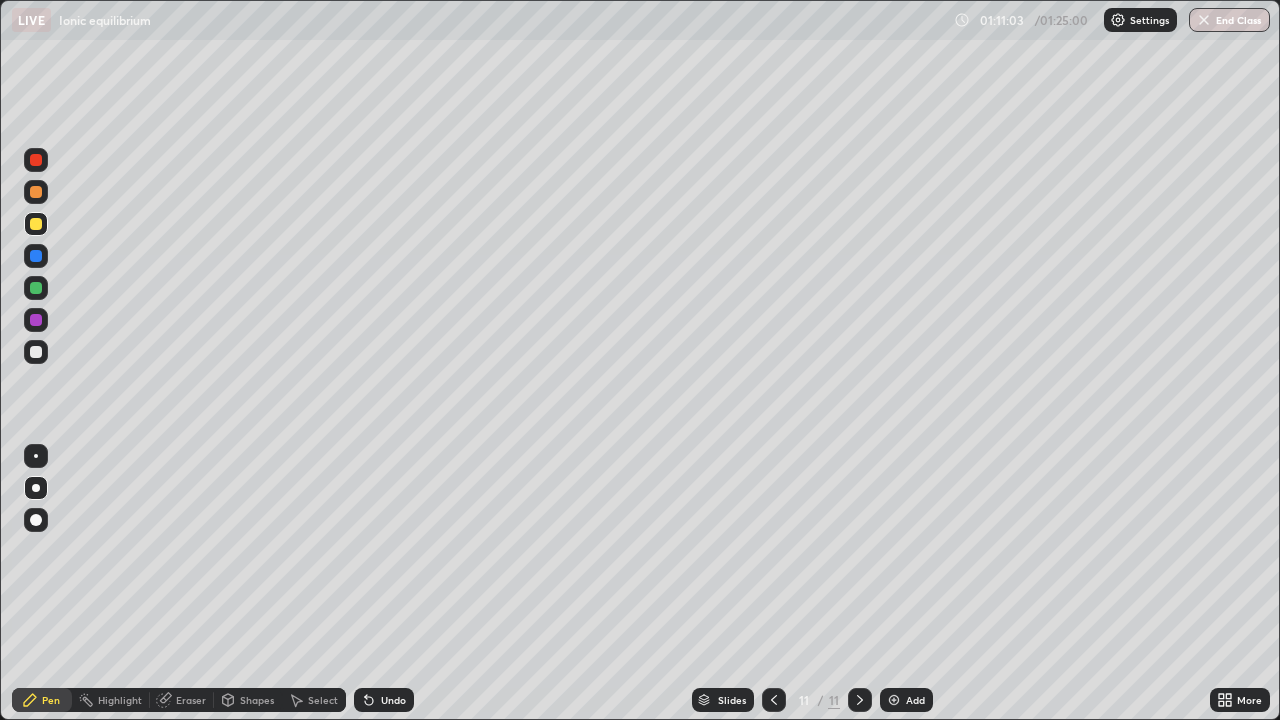 click at bounding box center [36, 288] 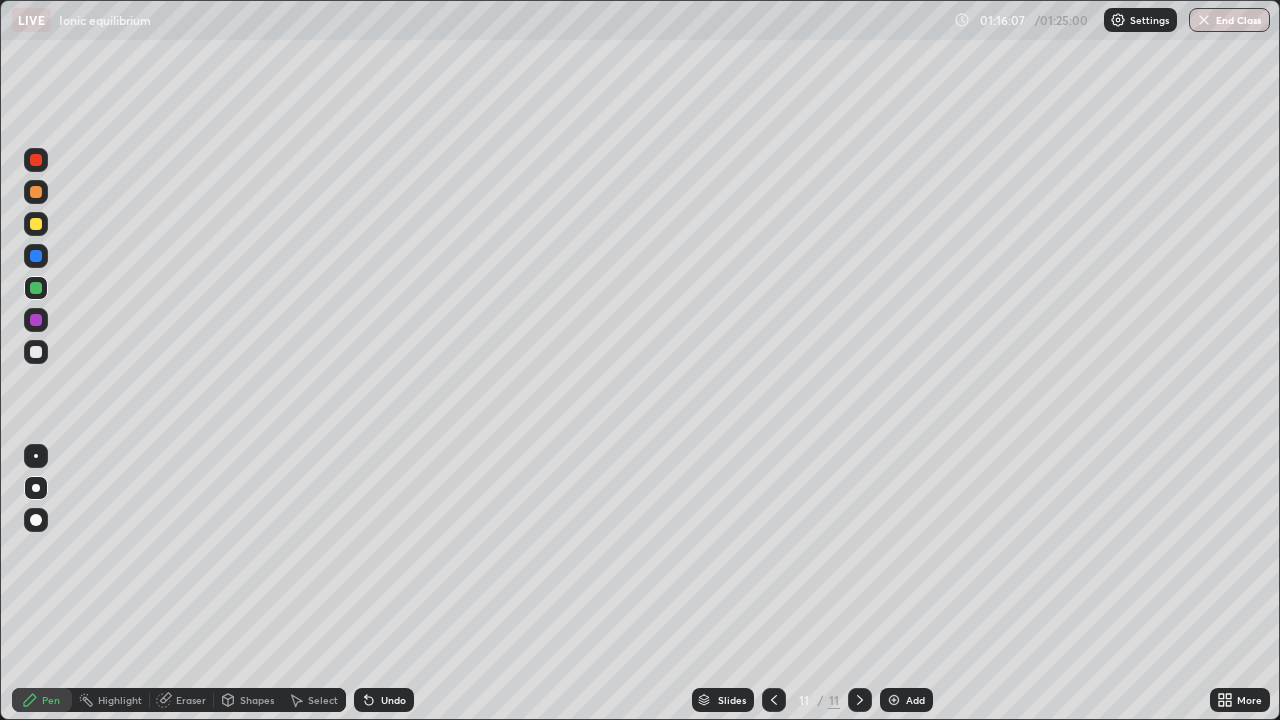click at bounding box center (36, 352) 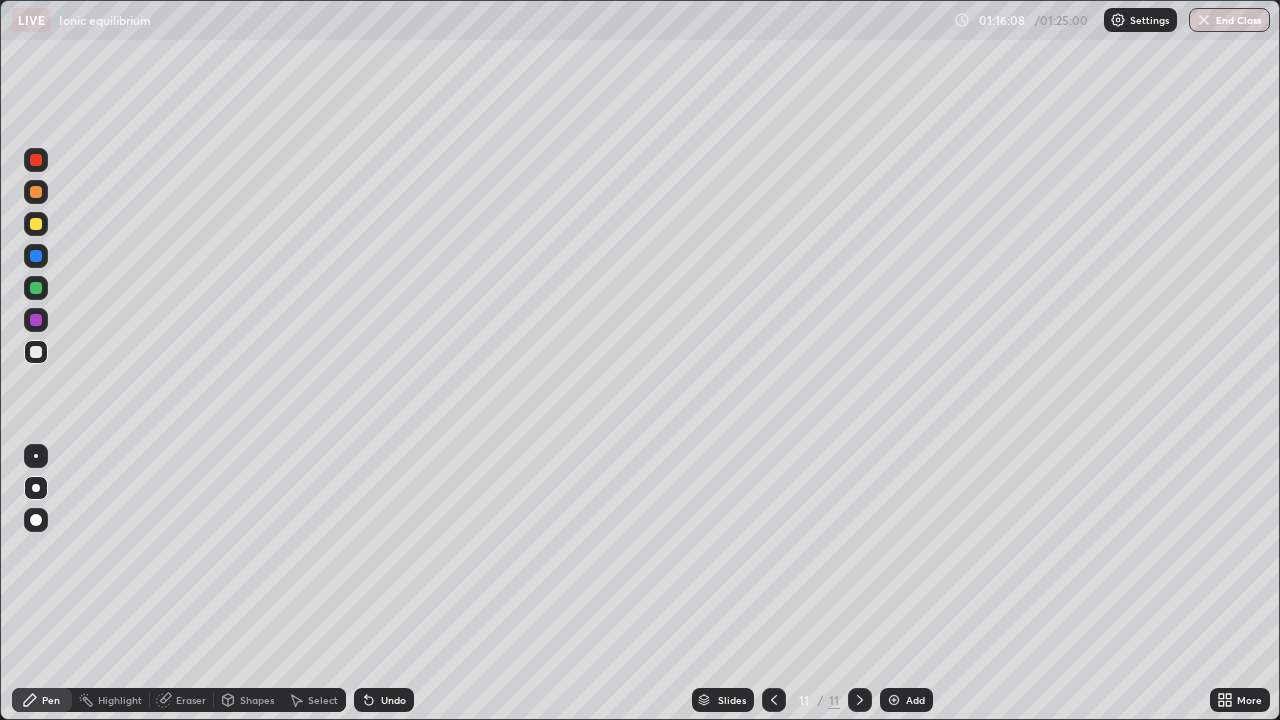 click at bounding box center (894, 700) 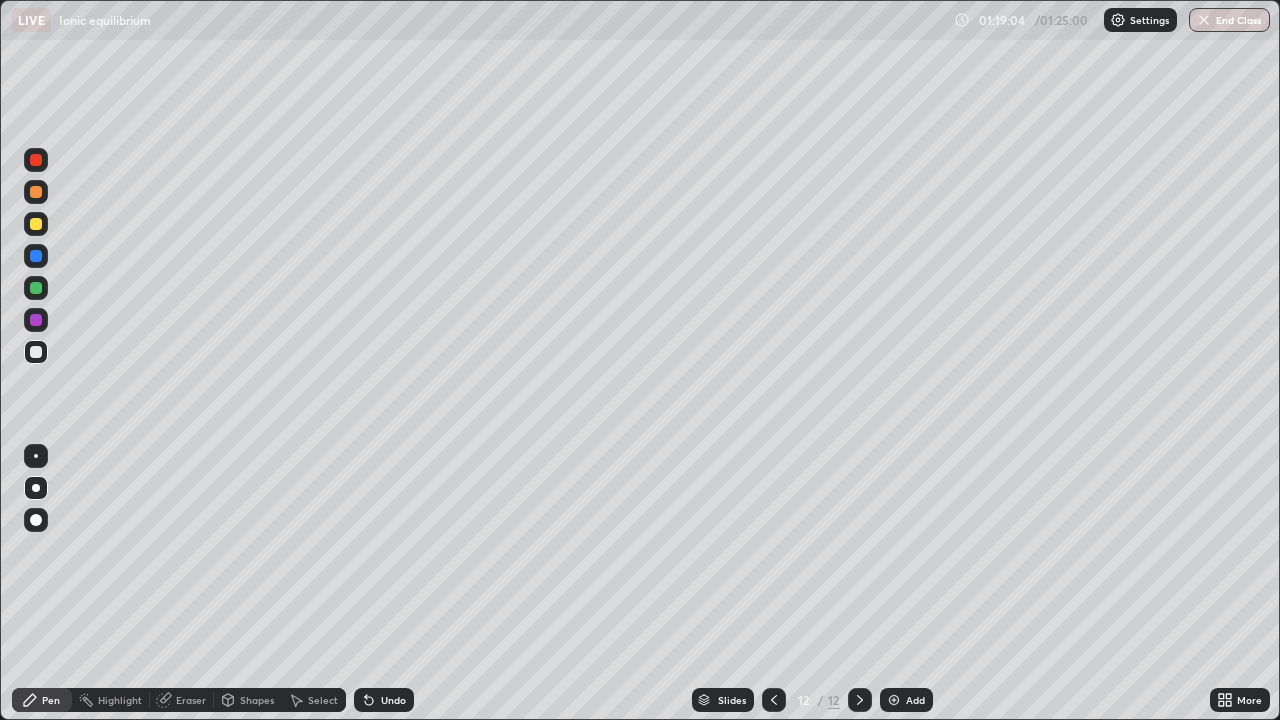 click on "End Class" at bounding box center (1229, 20) 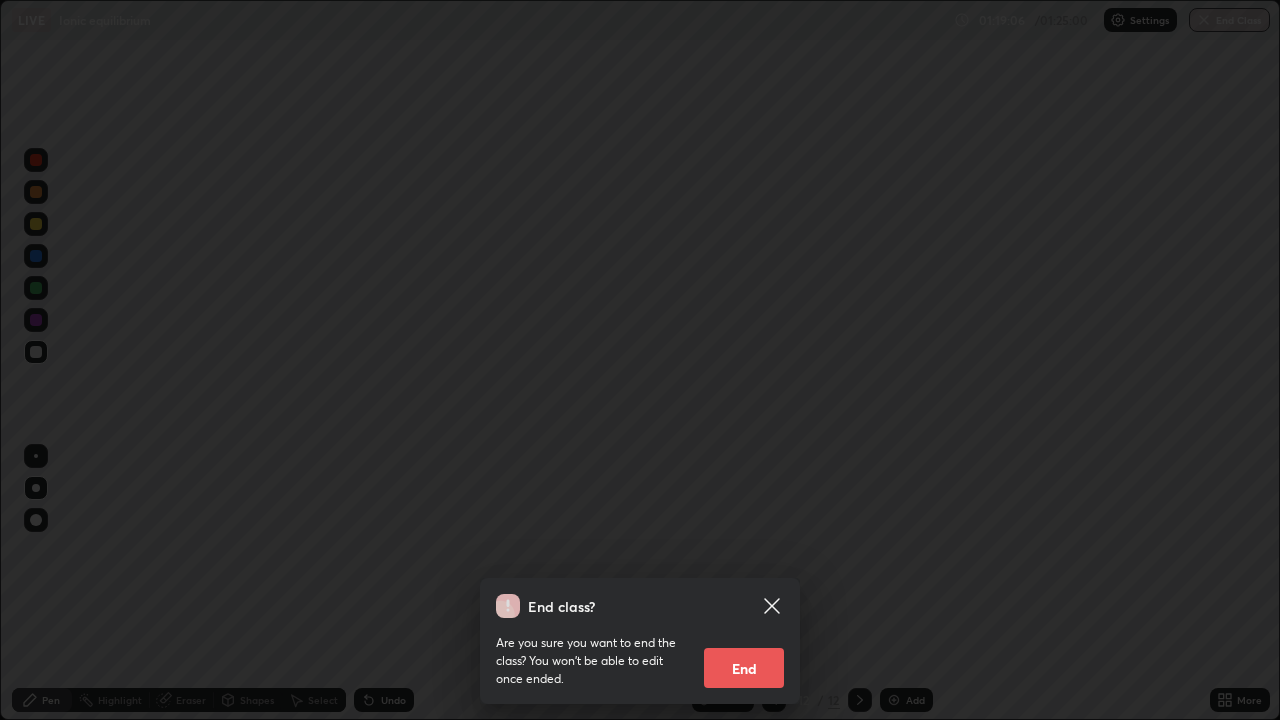 click on "End" at bounding box center (744, 668) 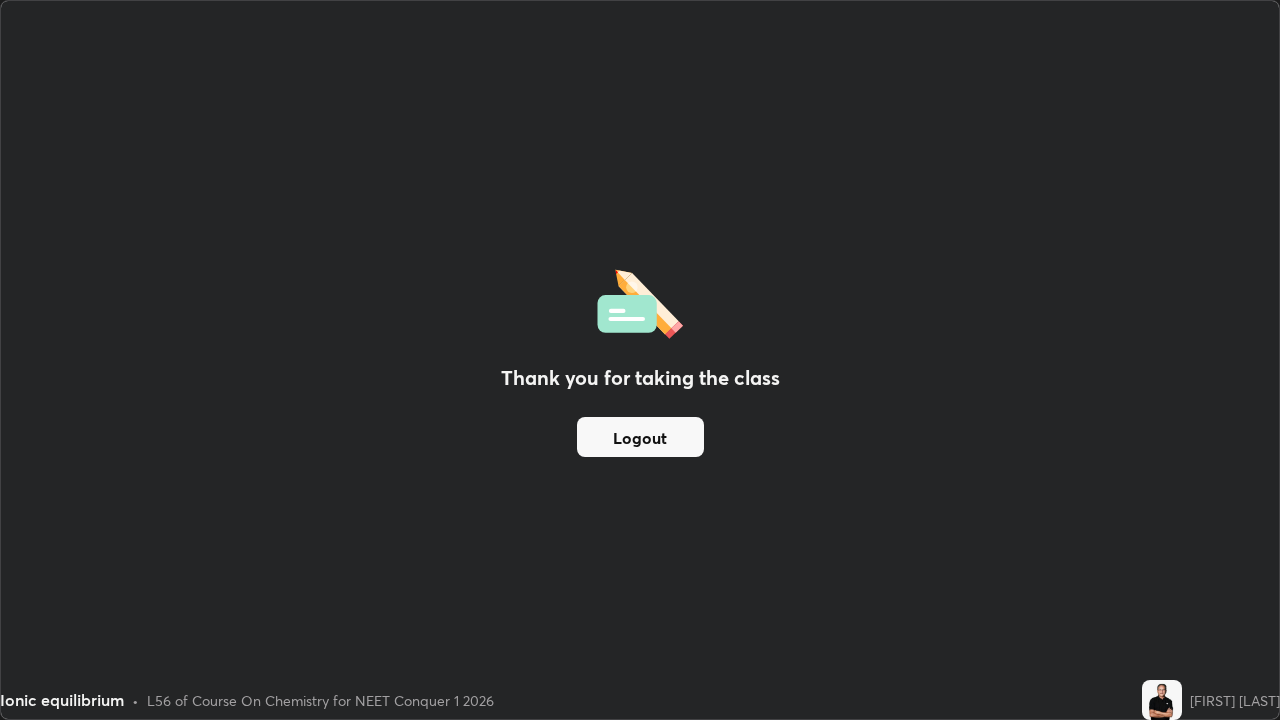 click on "Logout" at bounding box center (640, 437) 